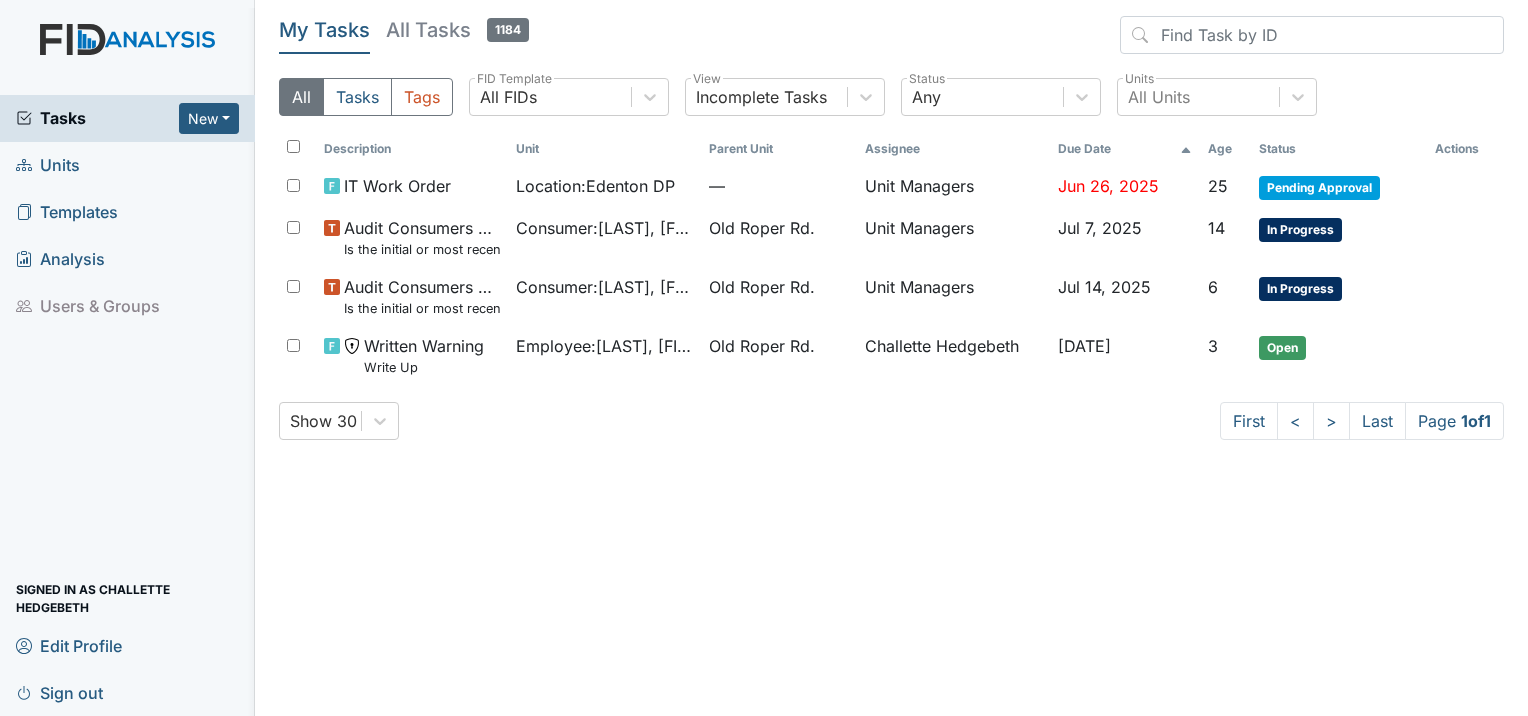 scroll, scrollTop: 0, scrollLeft: 0, axis: both 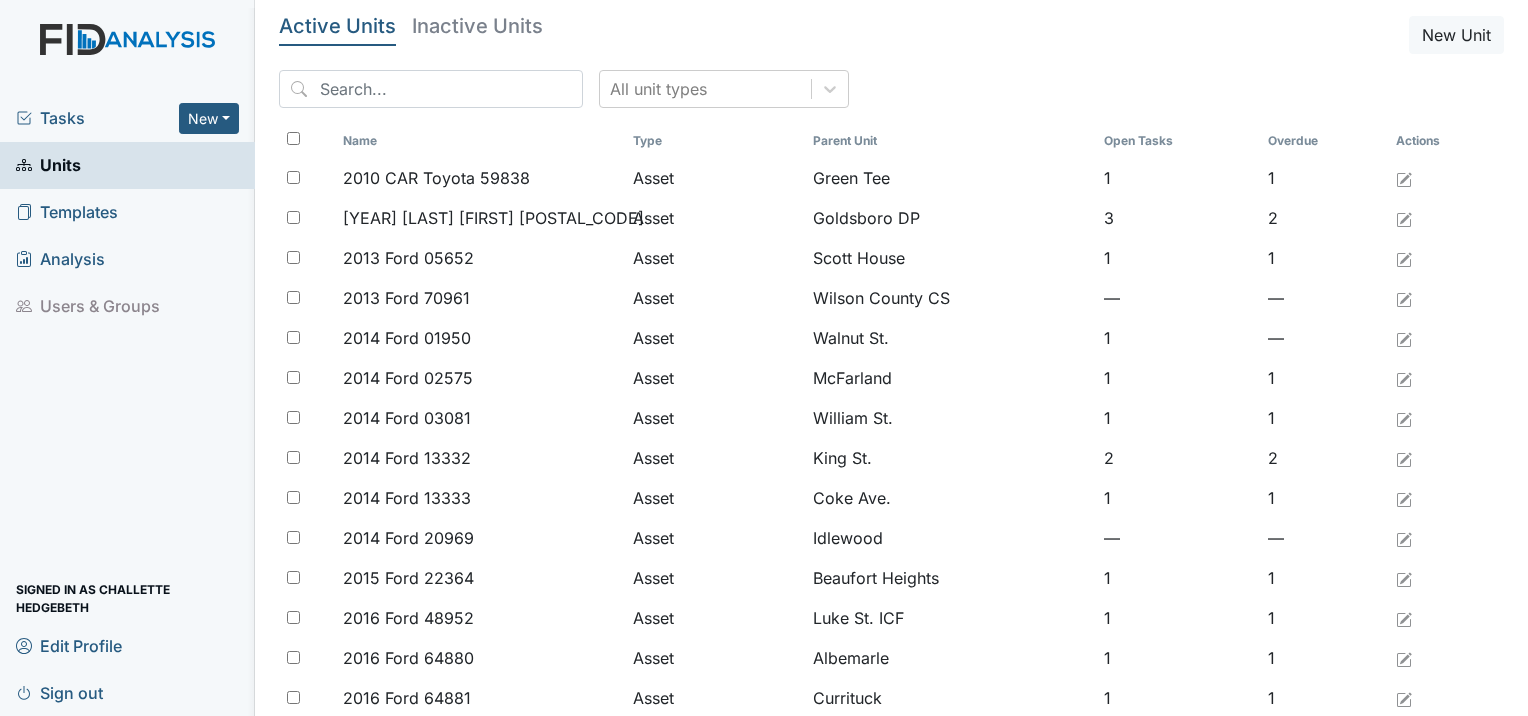 click on "Tasks" at bounding box center [97, 118] 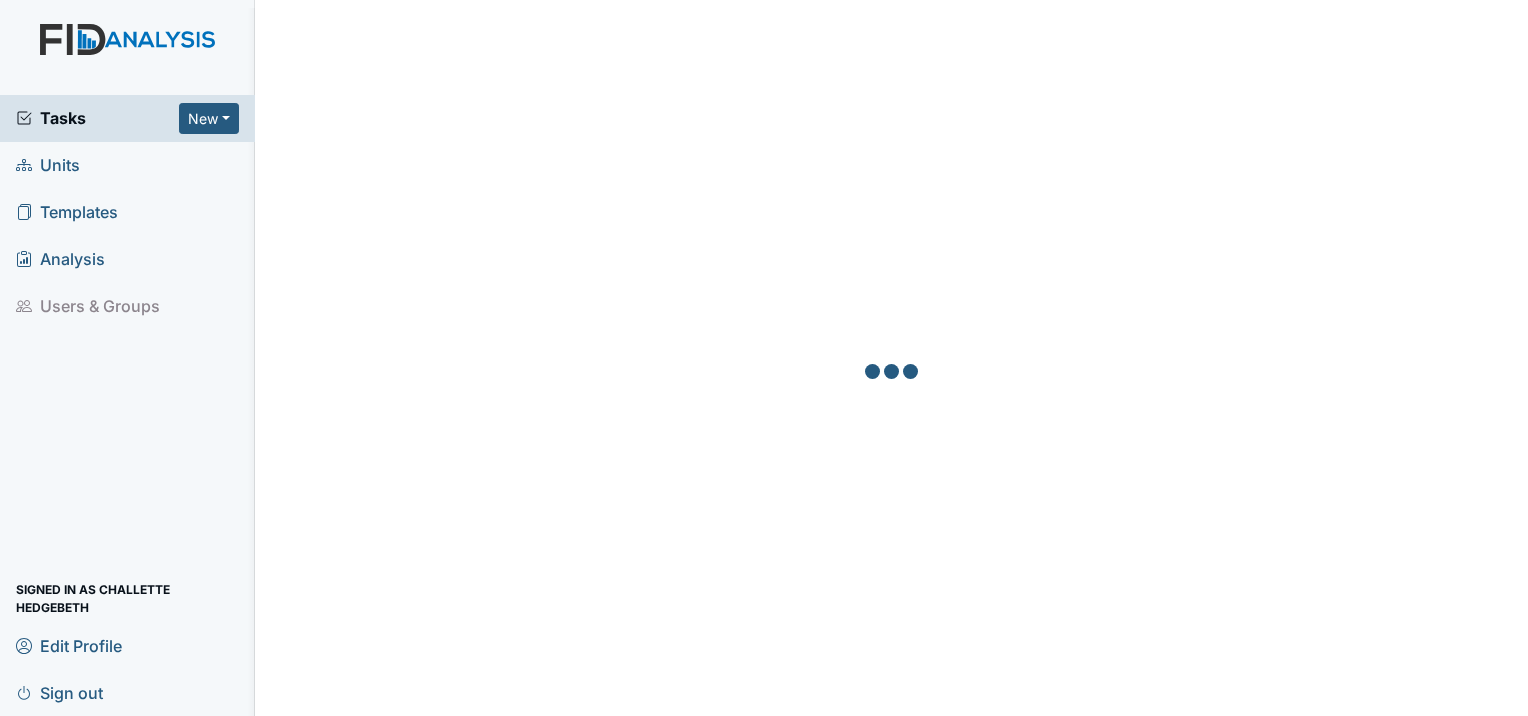 scroll, scrollTop: 0, scrollLeft: 0, axis: both 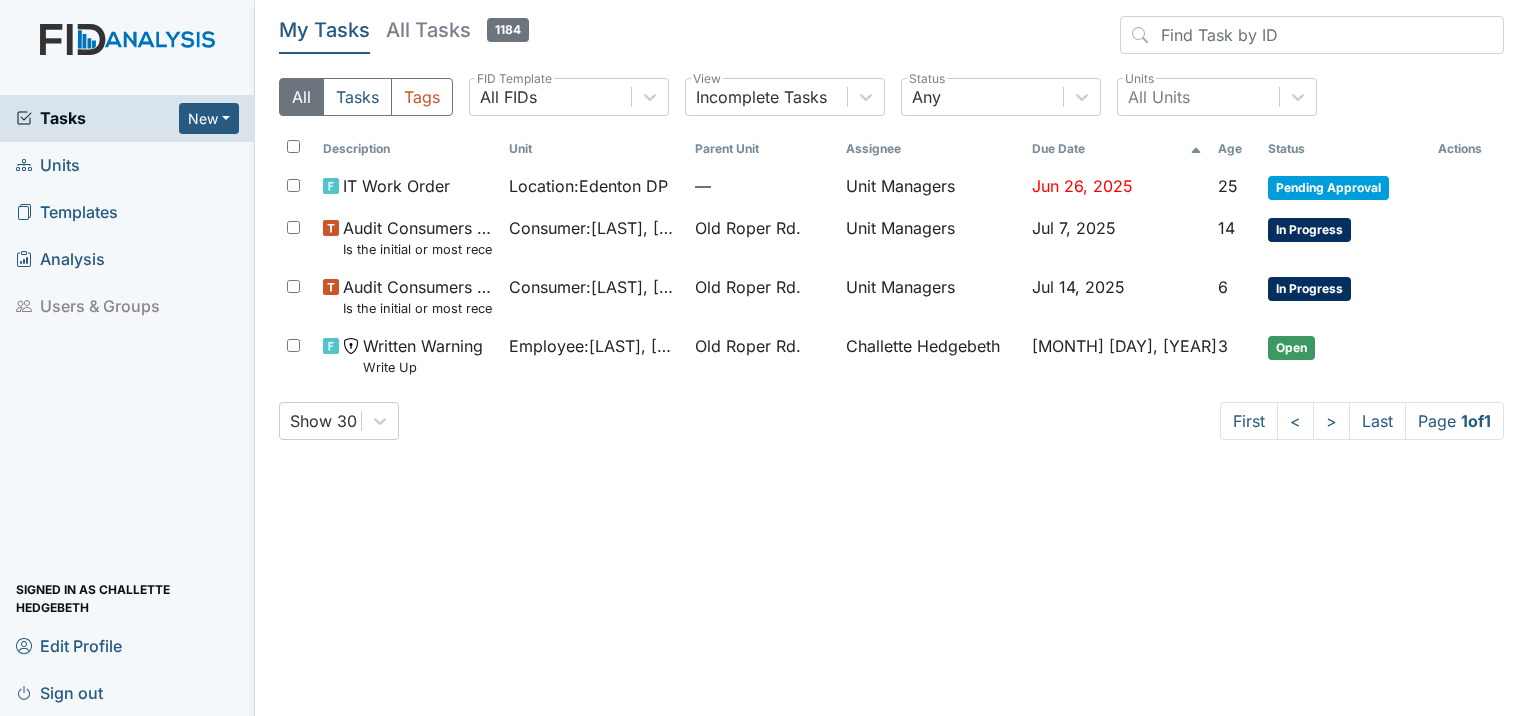 click on "Units" at bounding box center [48, 165] 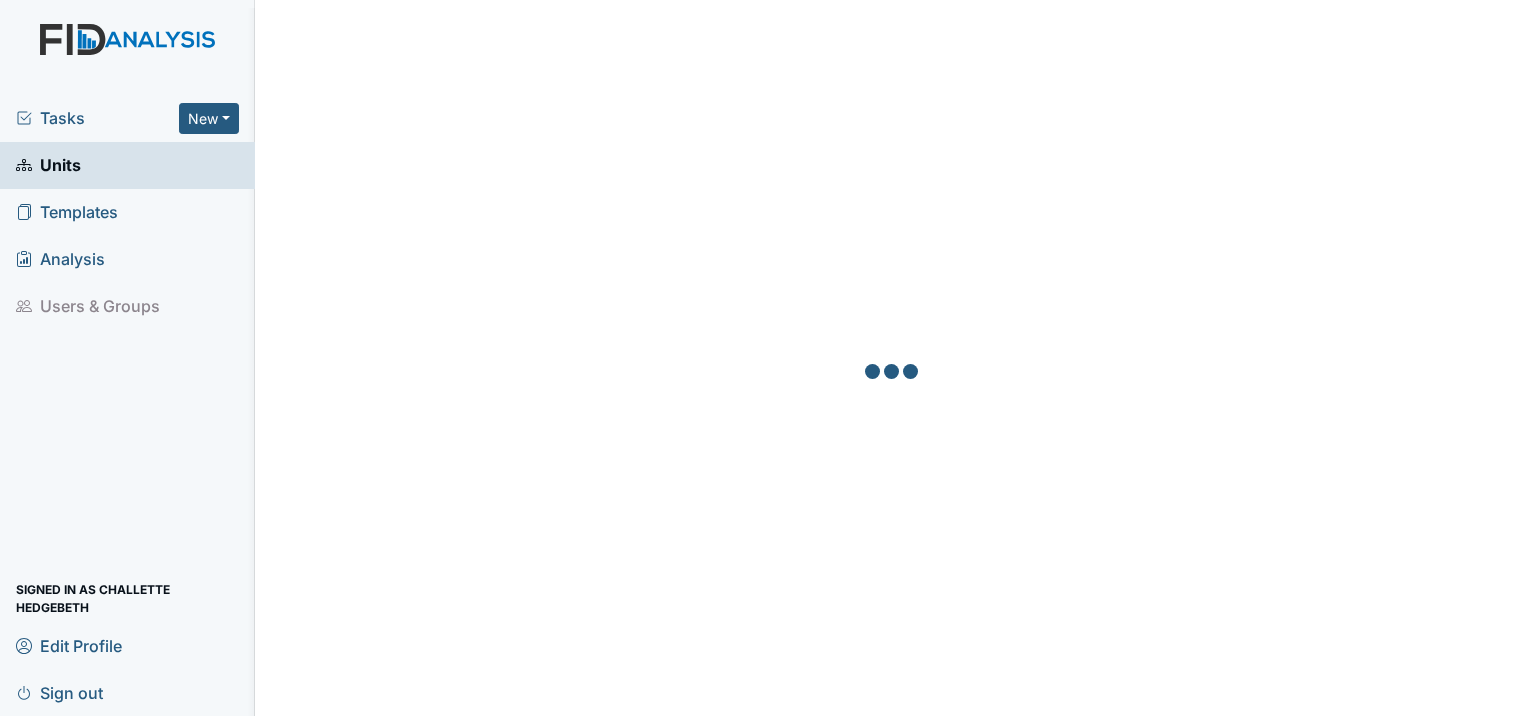 scroll, scrollTop: 0, scrollLeft: 0, axis: both 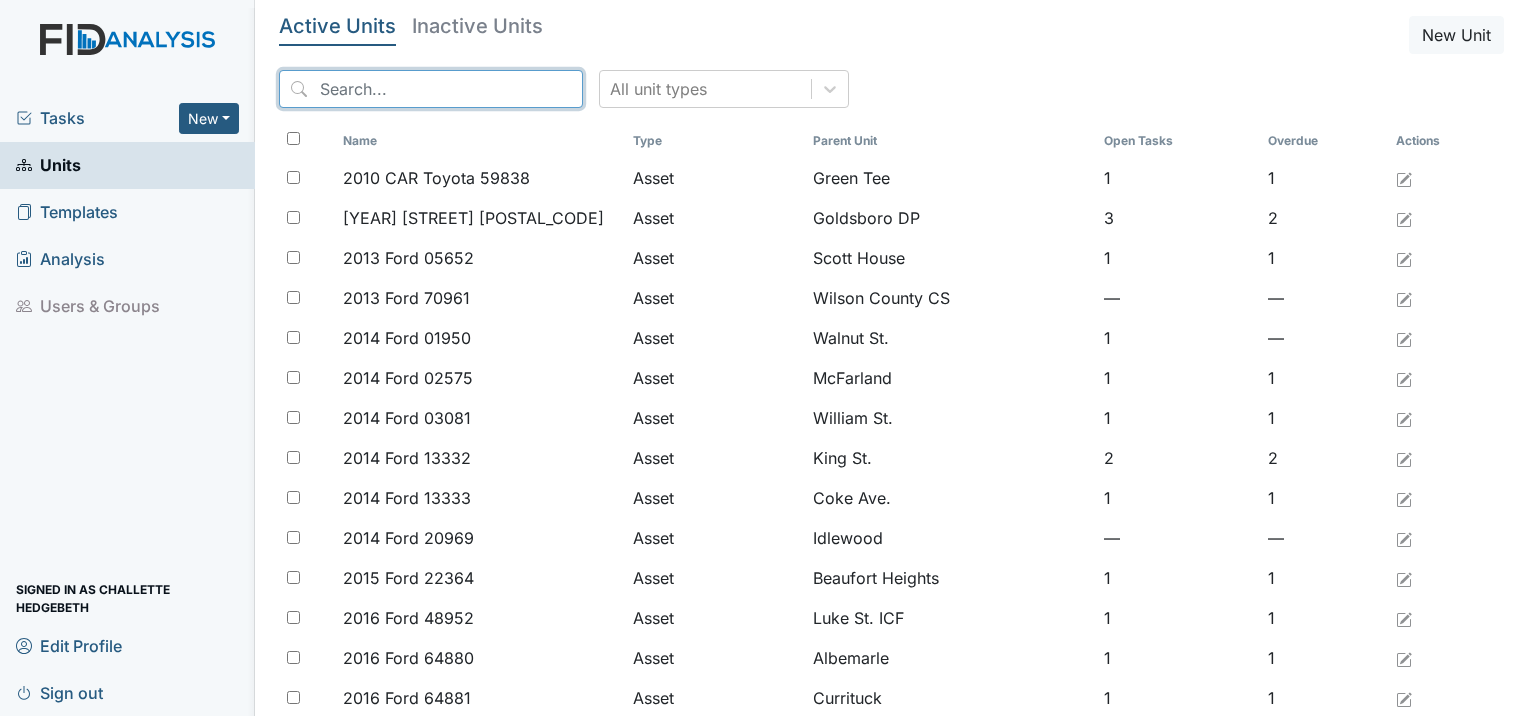 click at bounding box center (431, 89) 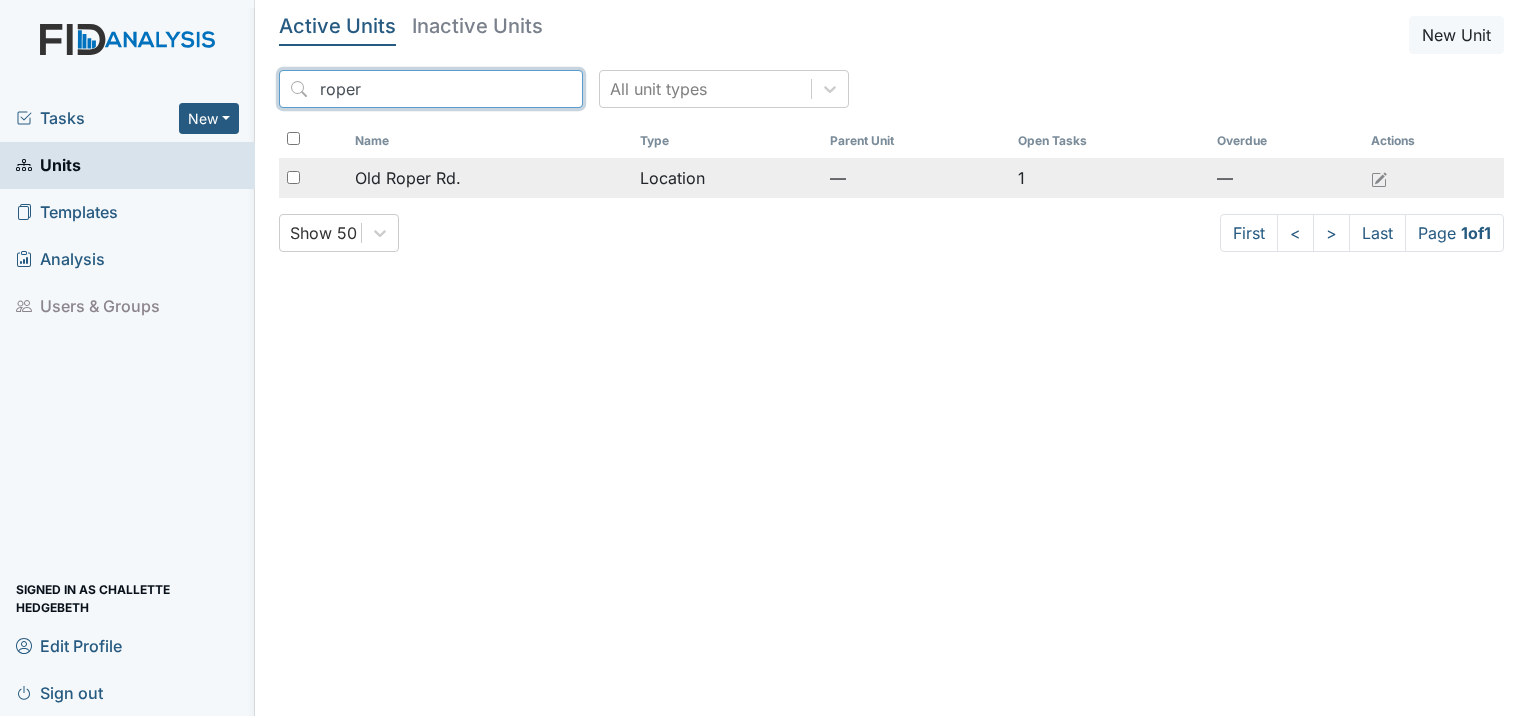 type on "roper" 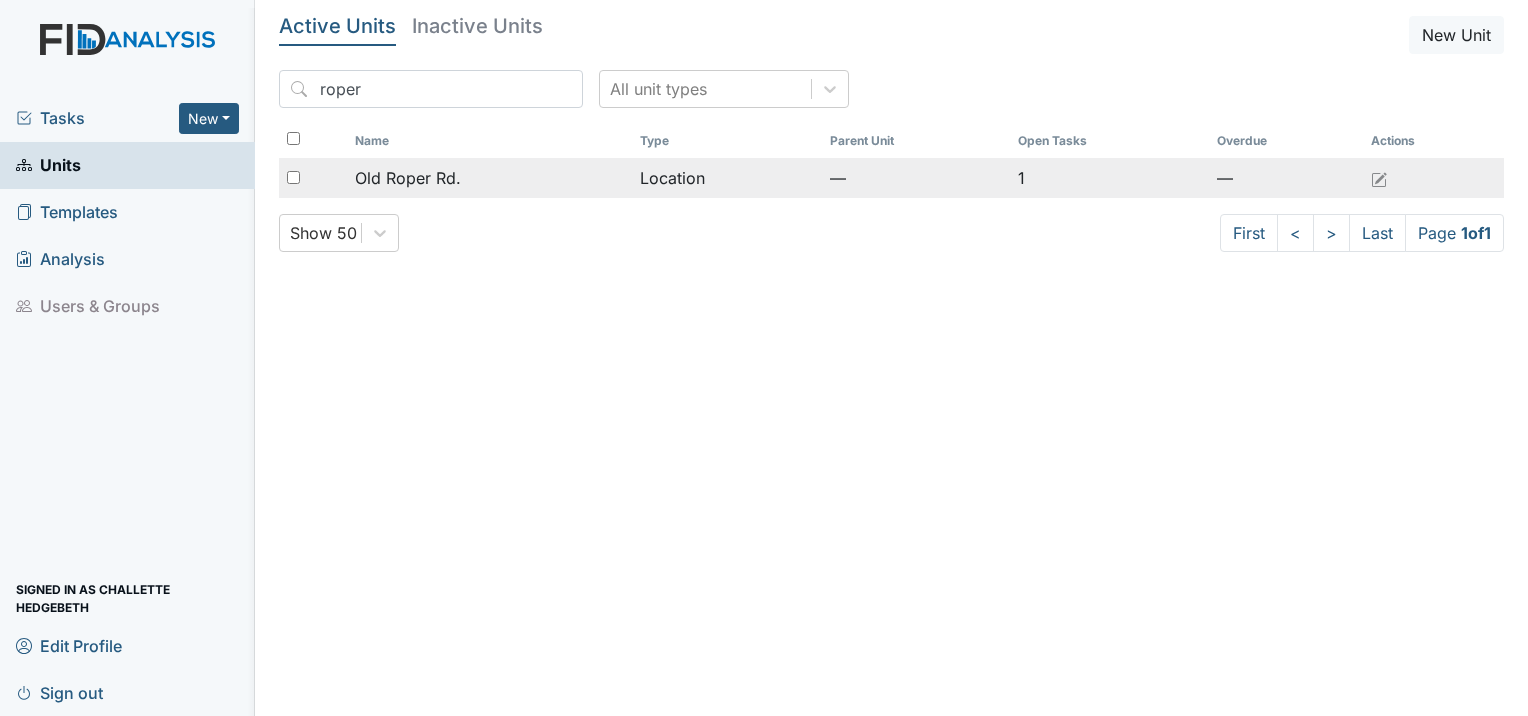 click on "Old Roper Rd." at bounding box center [490, 178] 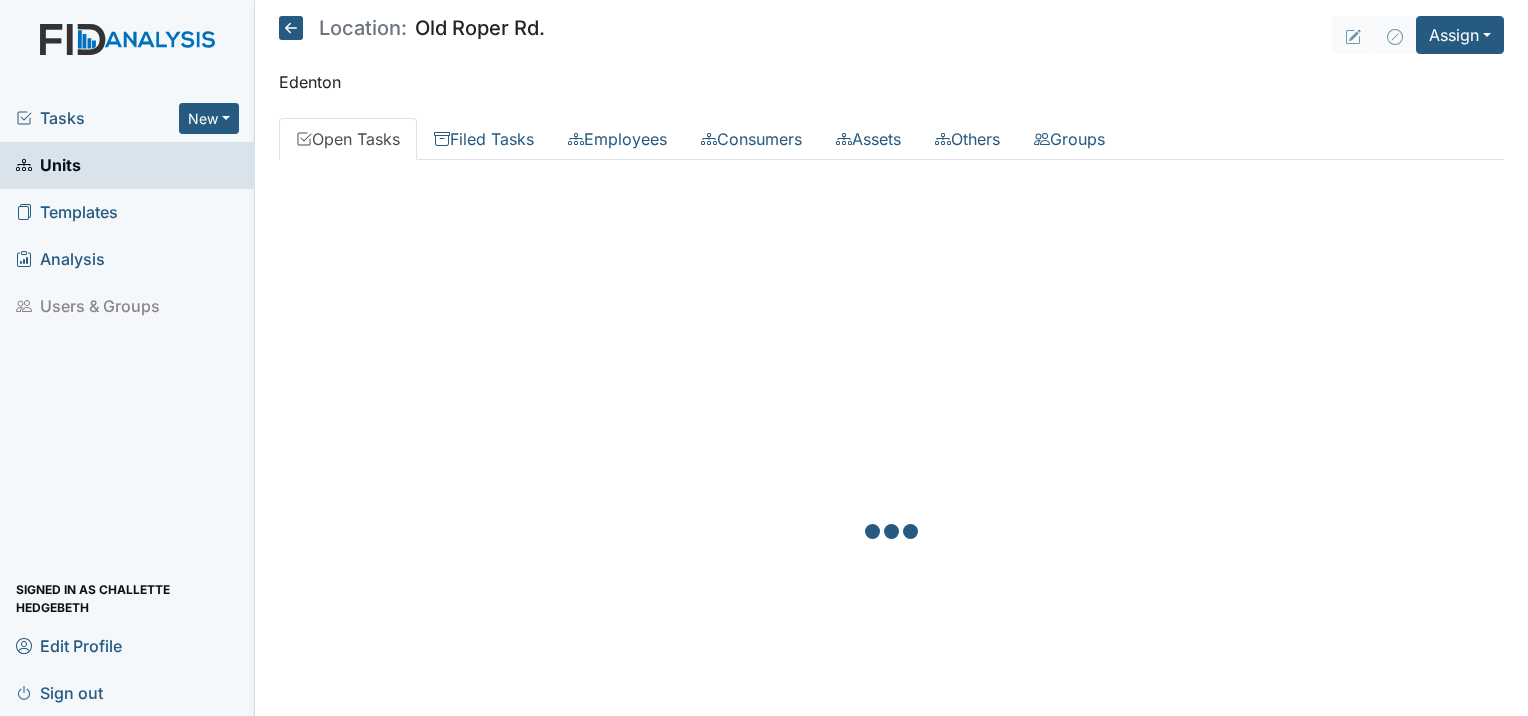 scroll, scrollTop: 0, scrollLeft: 0, axis: both 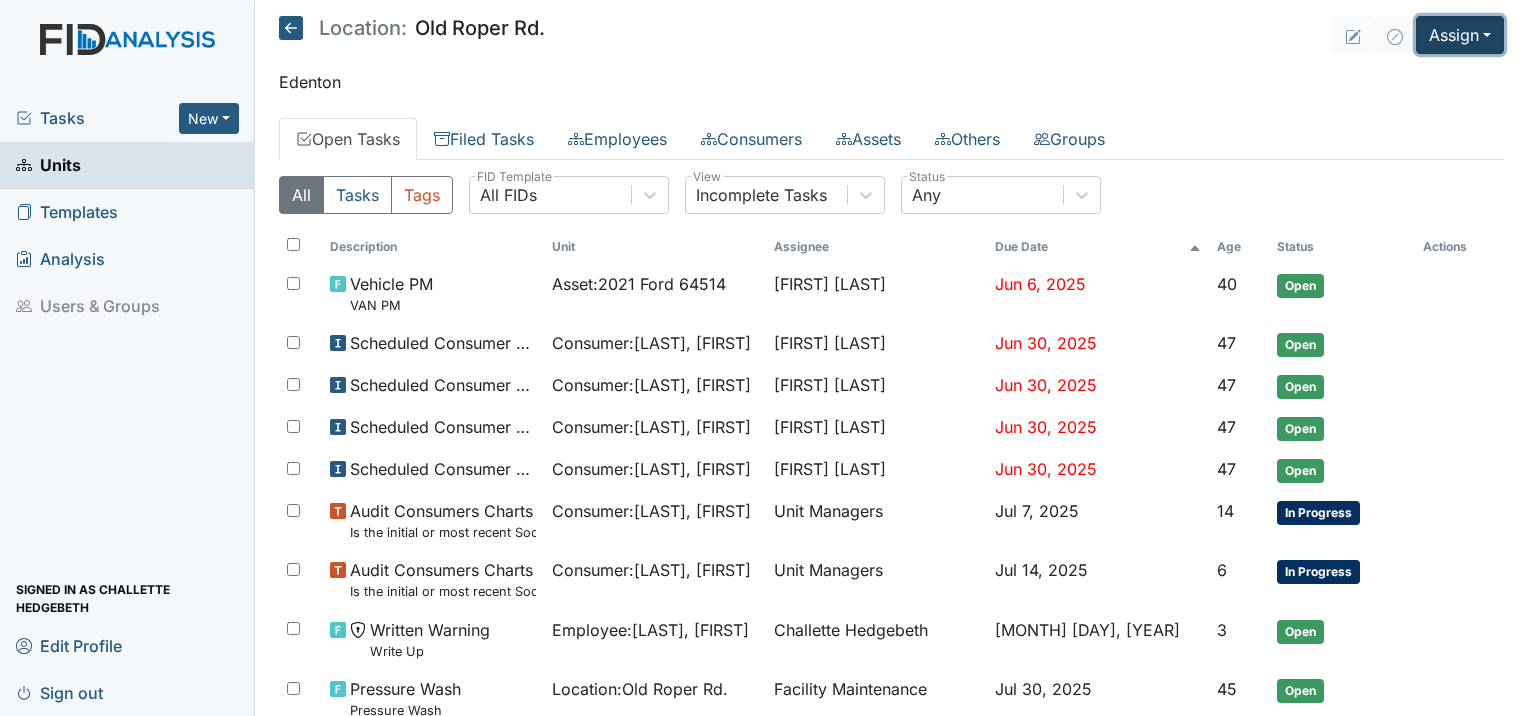 click on "Assign" at bounding box center (1460, 35) 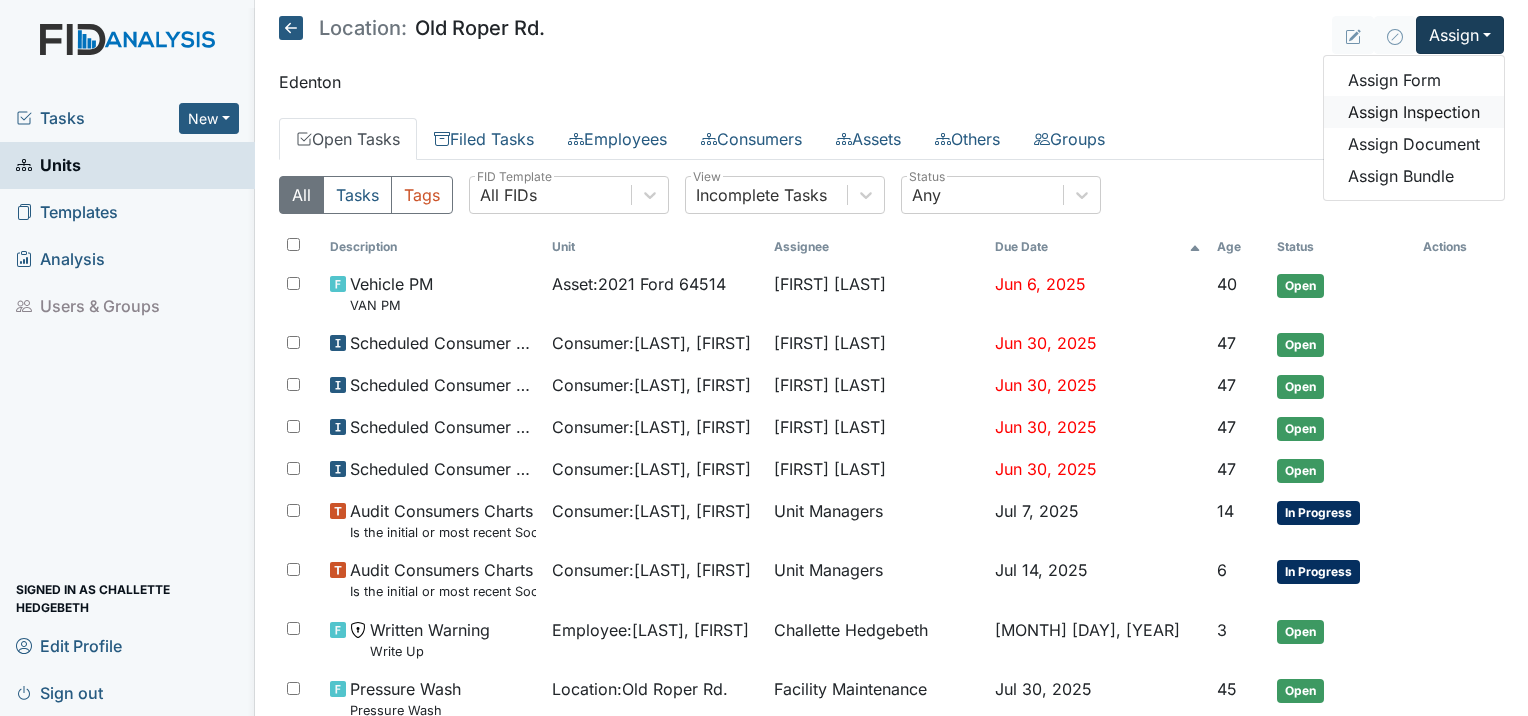 click on "Assign Inspection" at bounding box center (1414, 112) 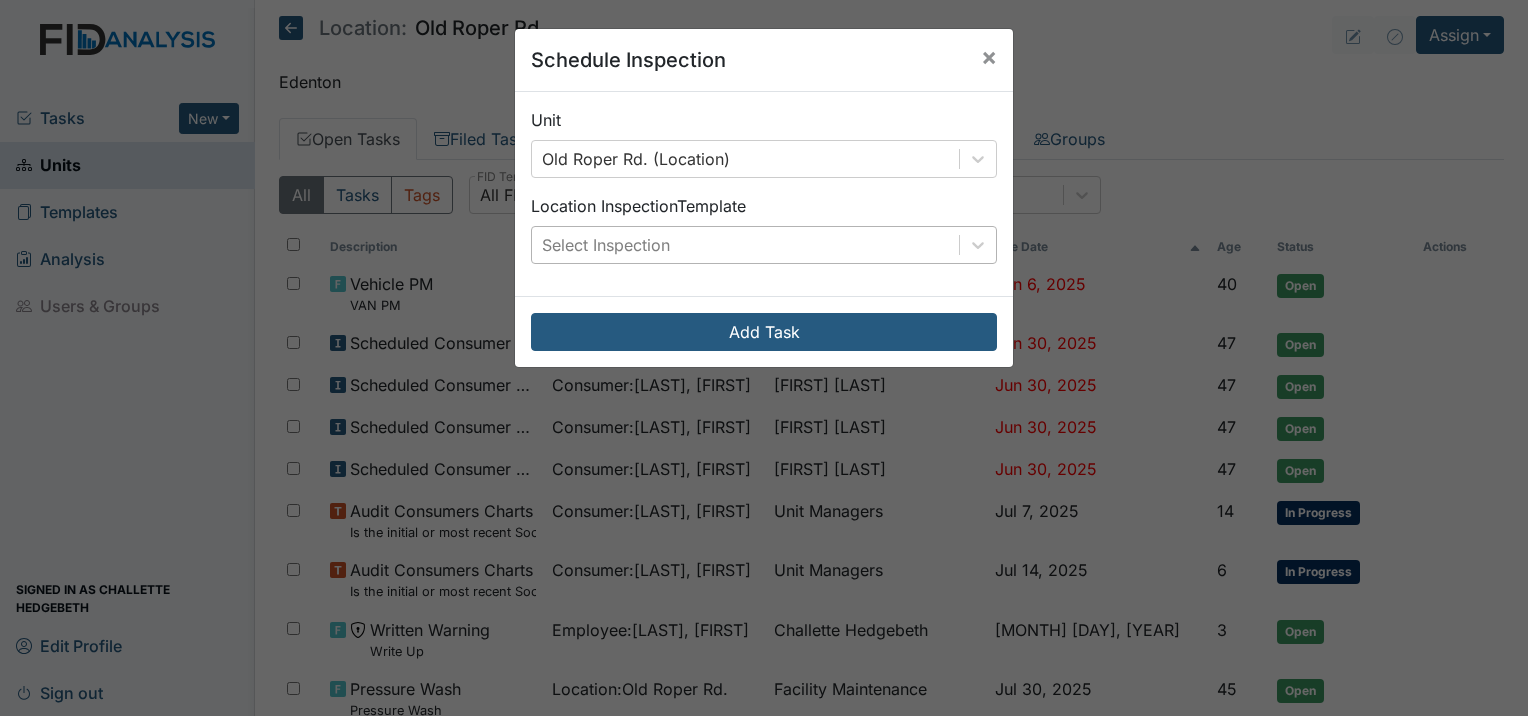click on "Select Inspection" at bounding box center (606, 245) 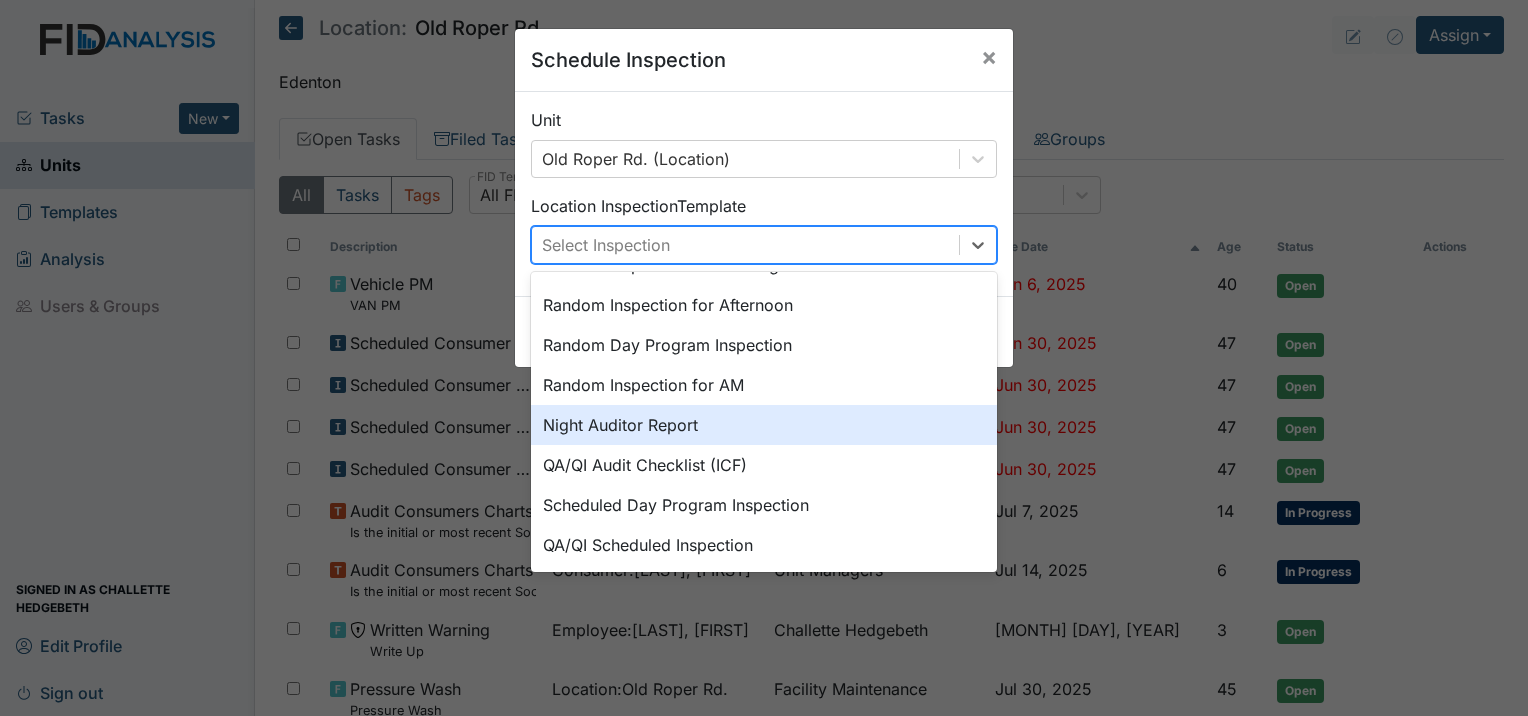 scroll, scrollTop: 344, scrollLeft: 0, axis: vertical 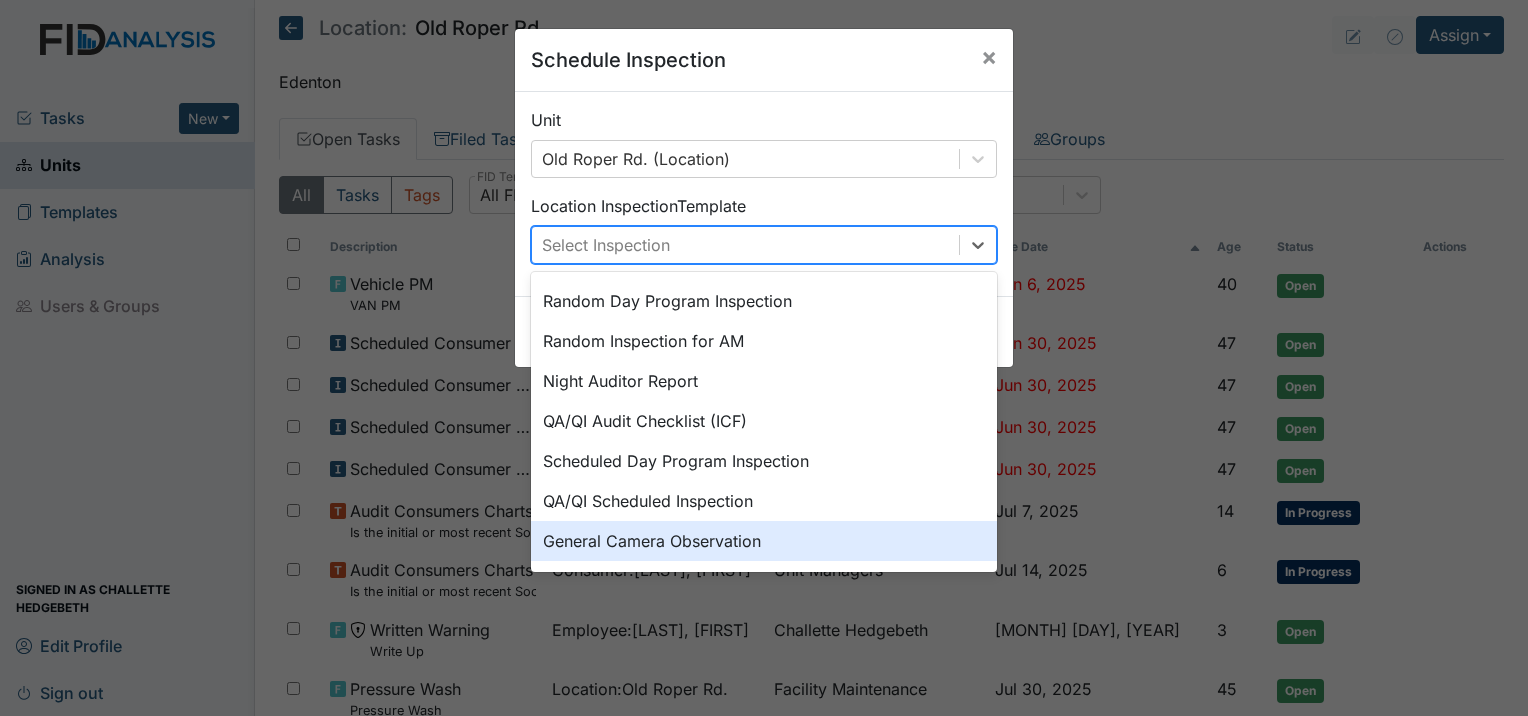 click on "General Camera Observation" at bounding box center [764, 541] 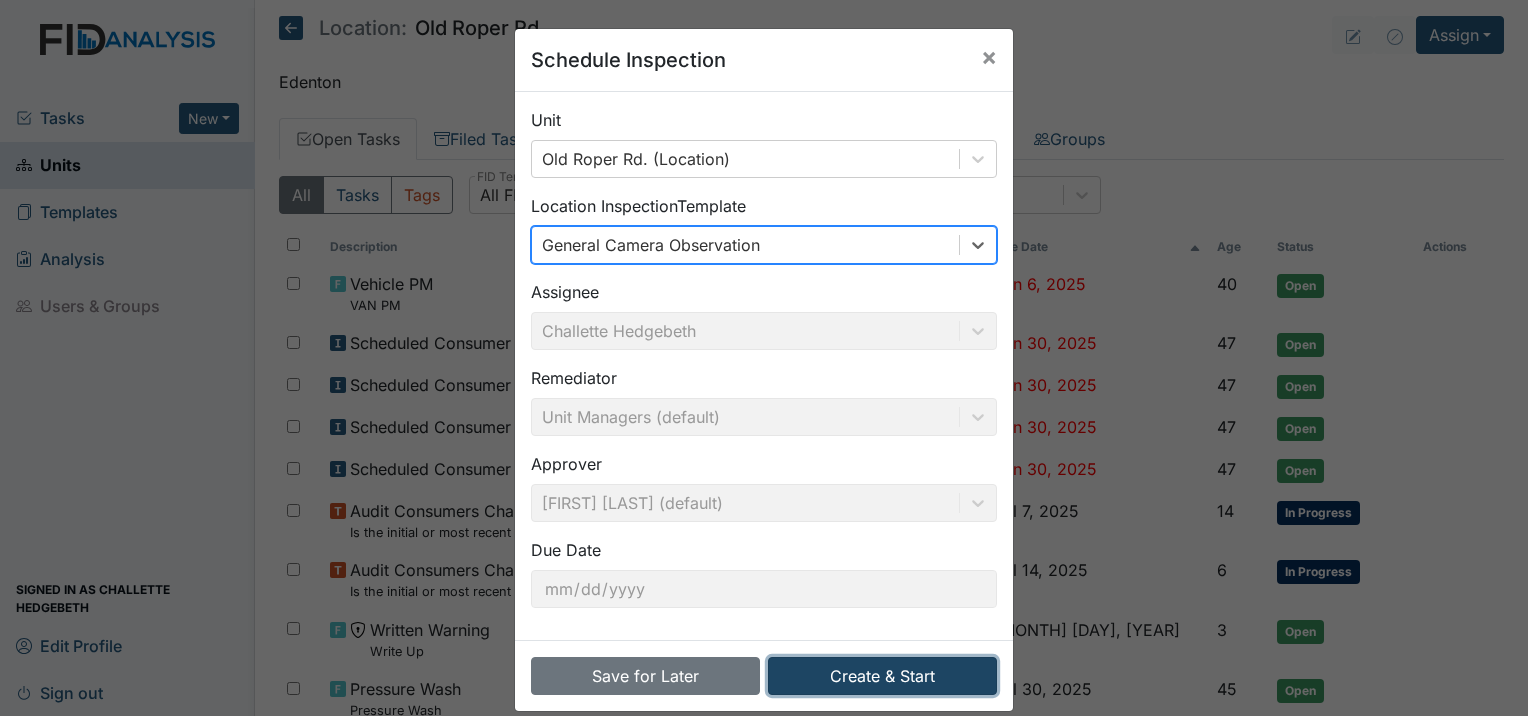 click on "Create & Start" at bounding box center [882, 676] 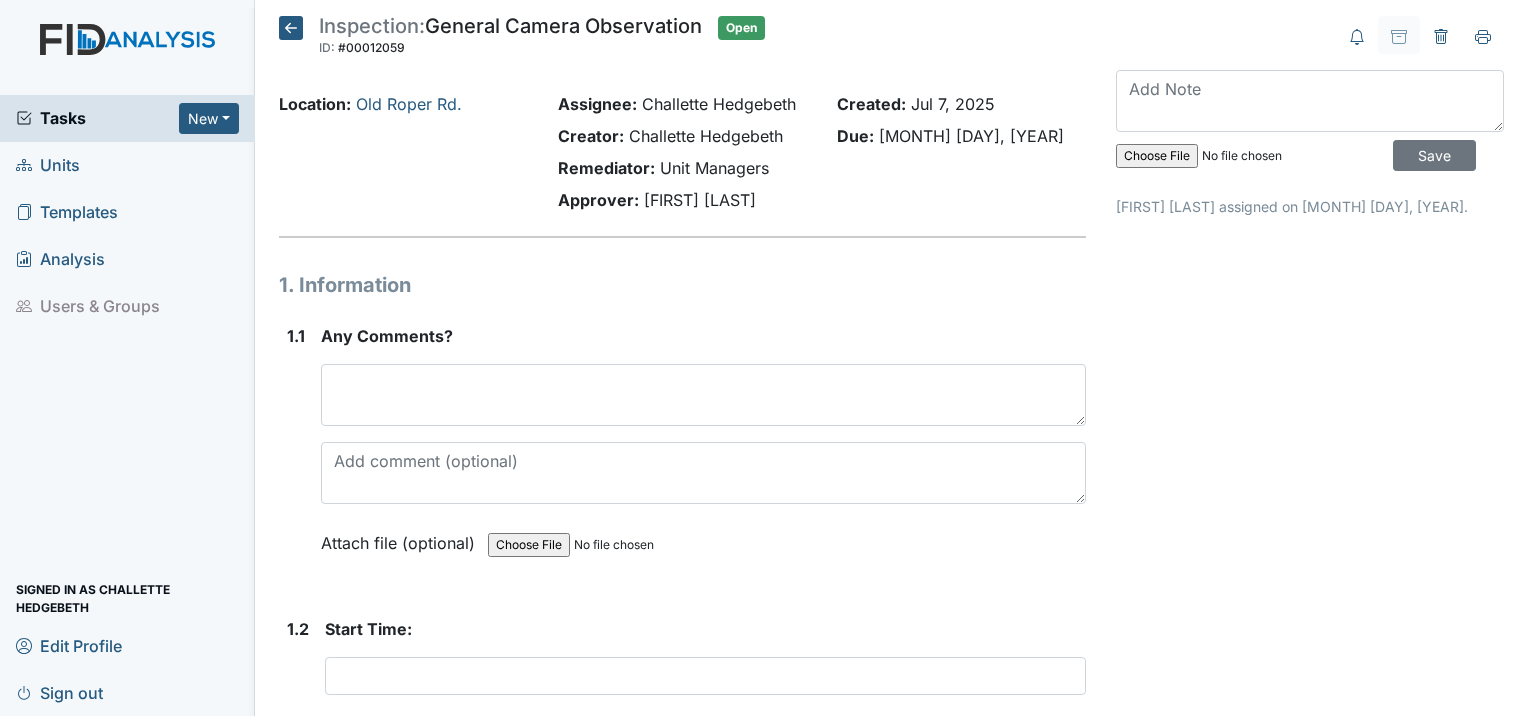 scroll, scrollTop: 0, scrollLeft: 0, axis: both 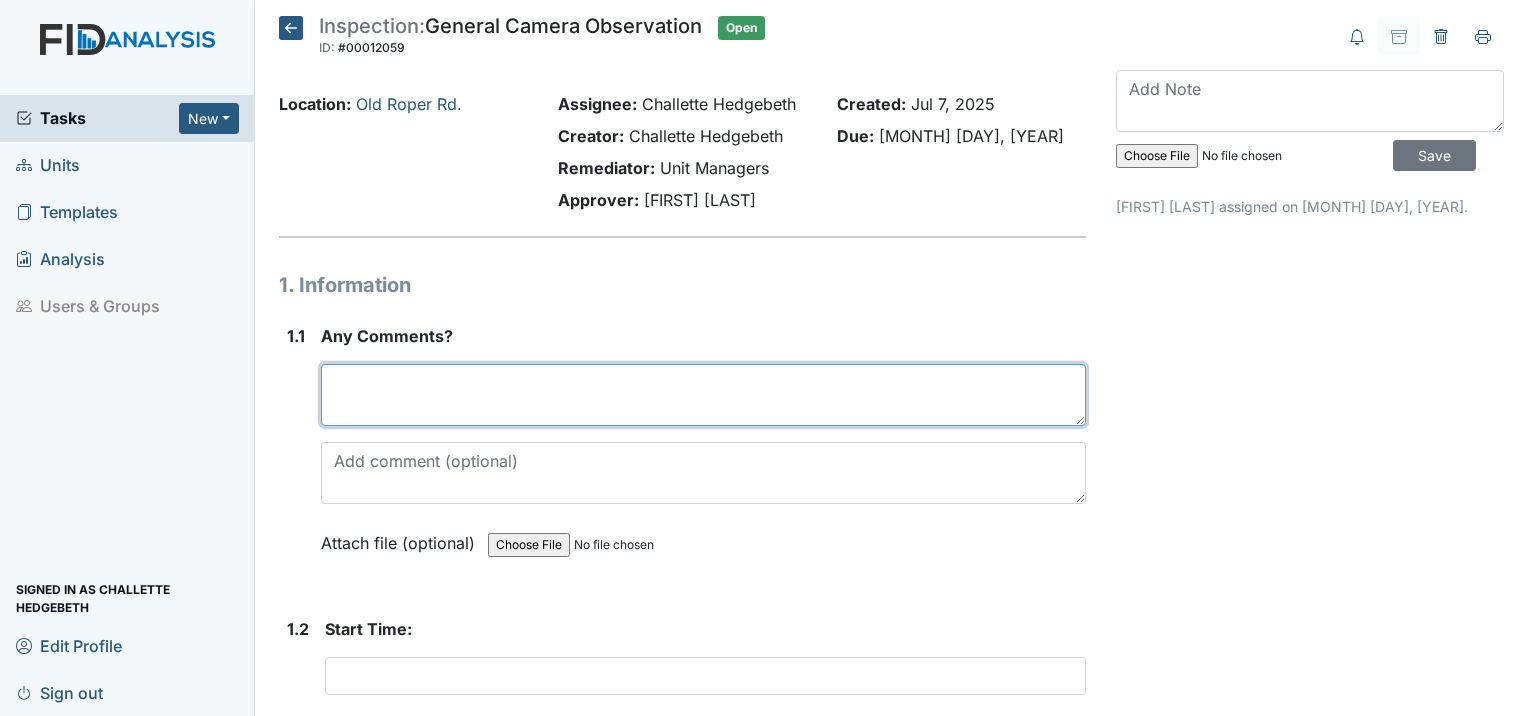 click at bounding box center [703, 395] 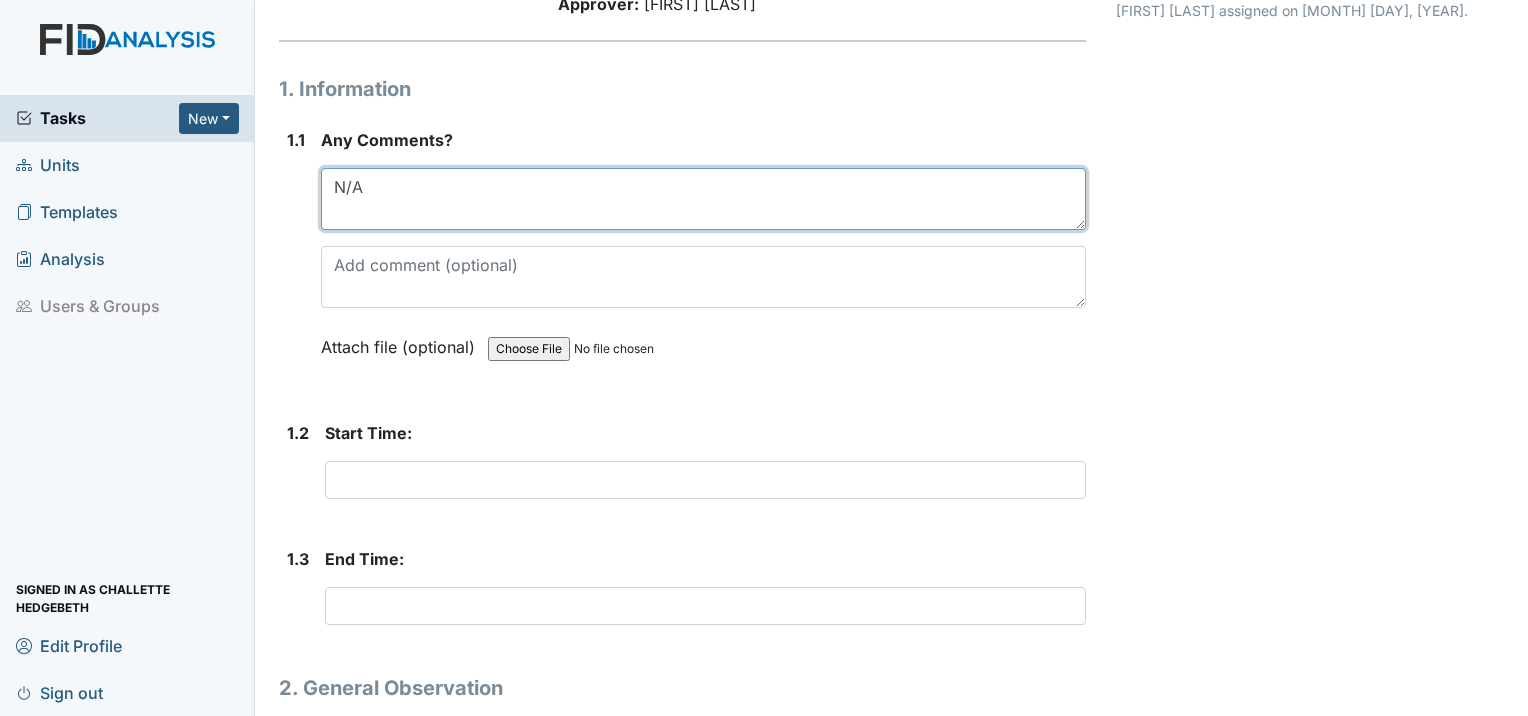 scroll, scrollTop: 200, scrollLeft: 0, axis: vertical 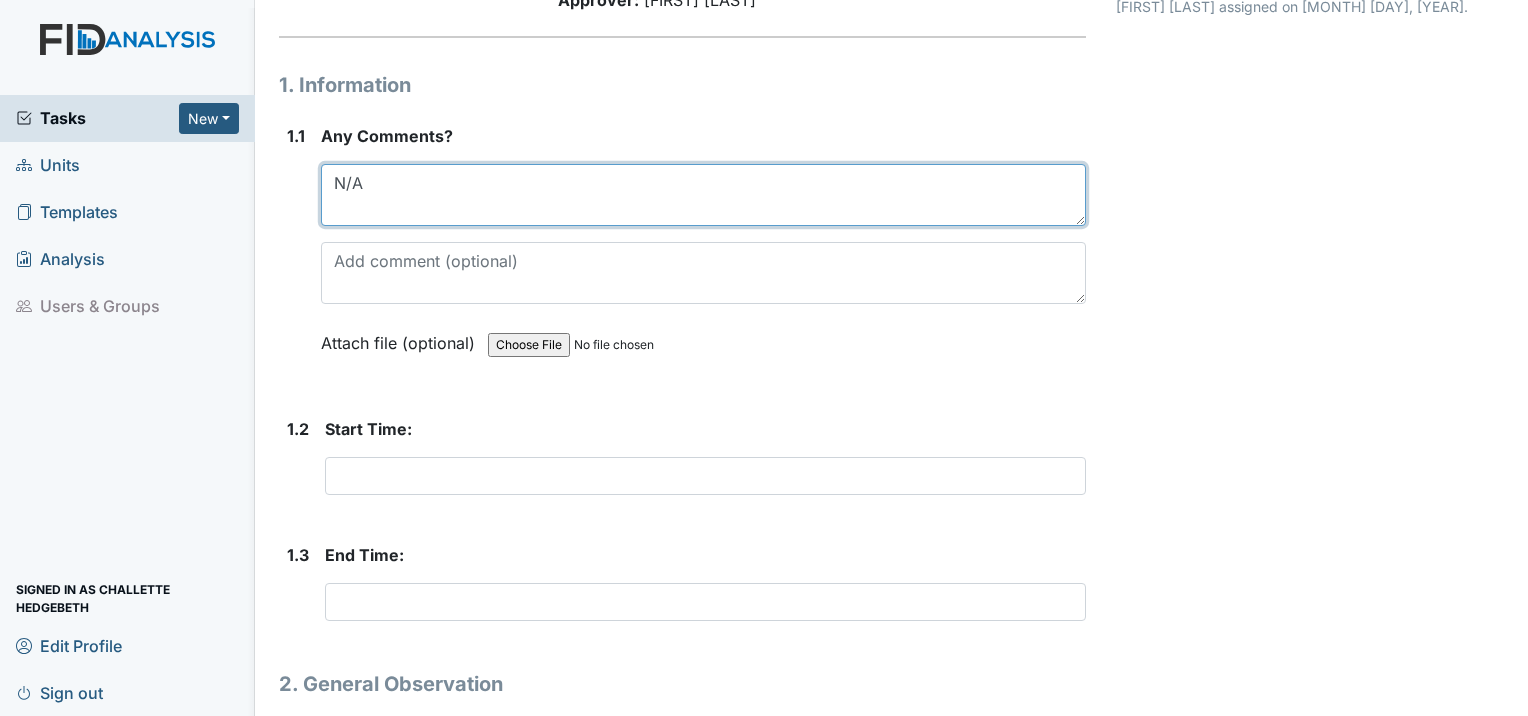 type on "N/A" 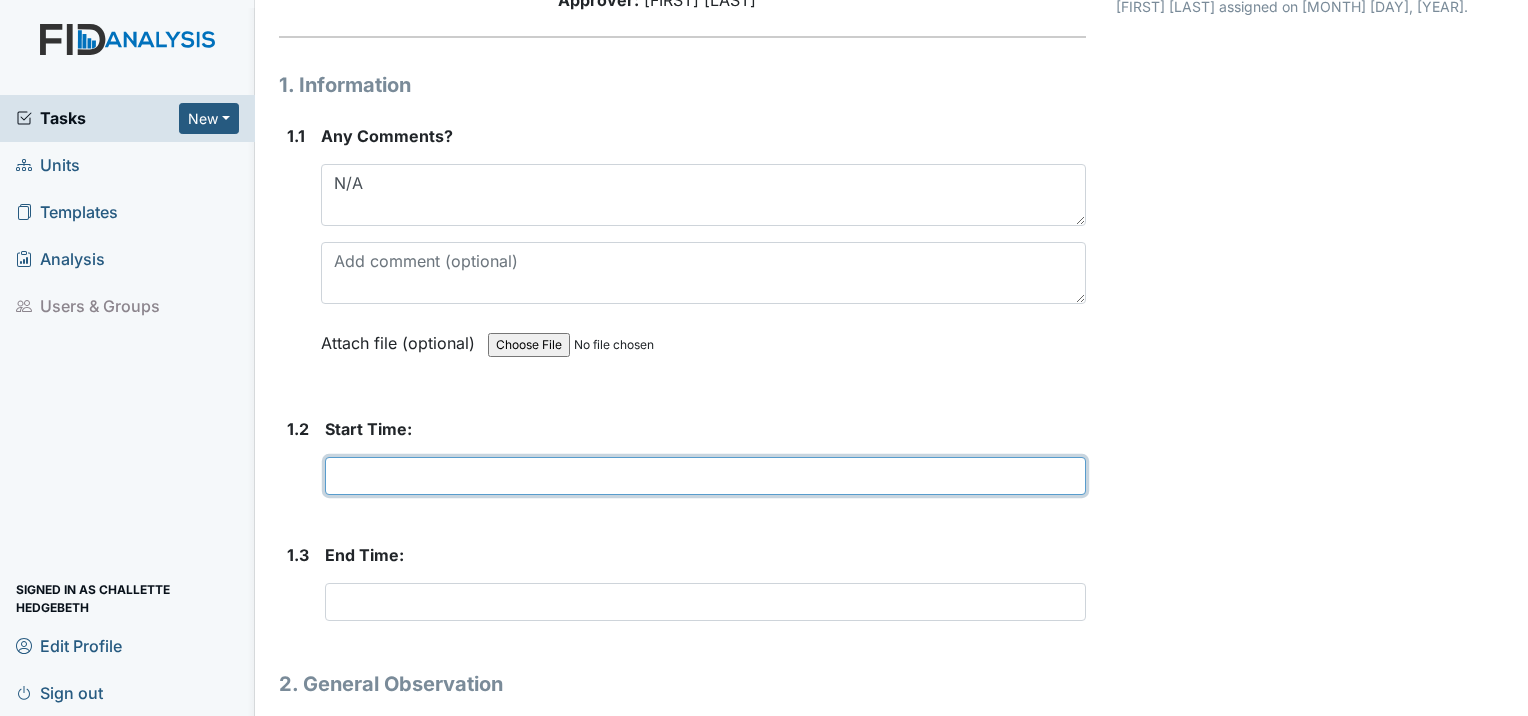 click at bounding box center [705, 476] 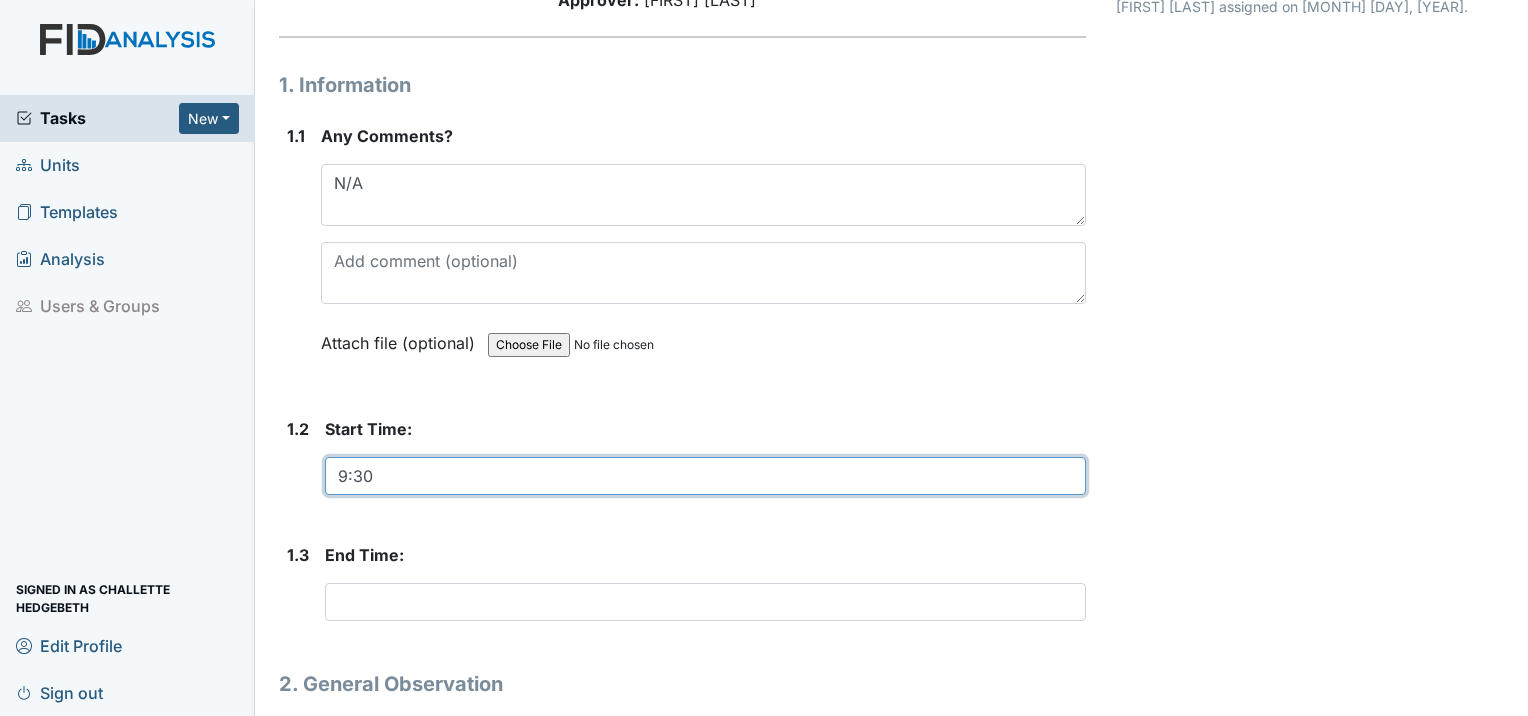 type on "9:30" 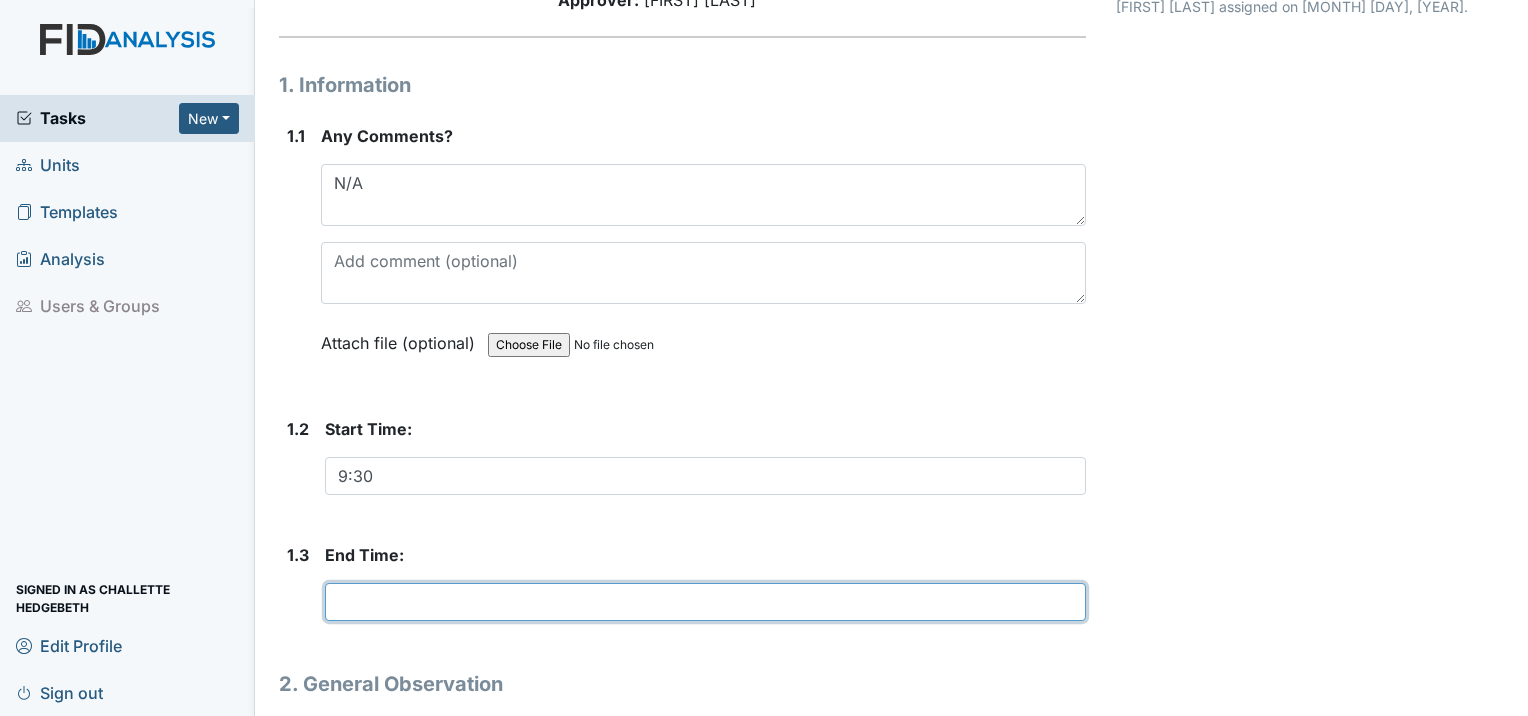click at bounding box center [705, 602] 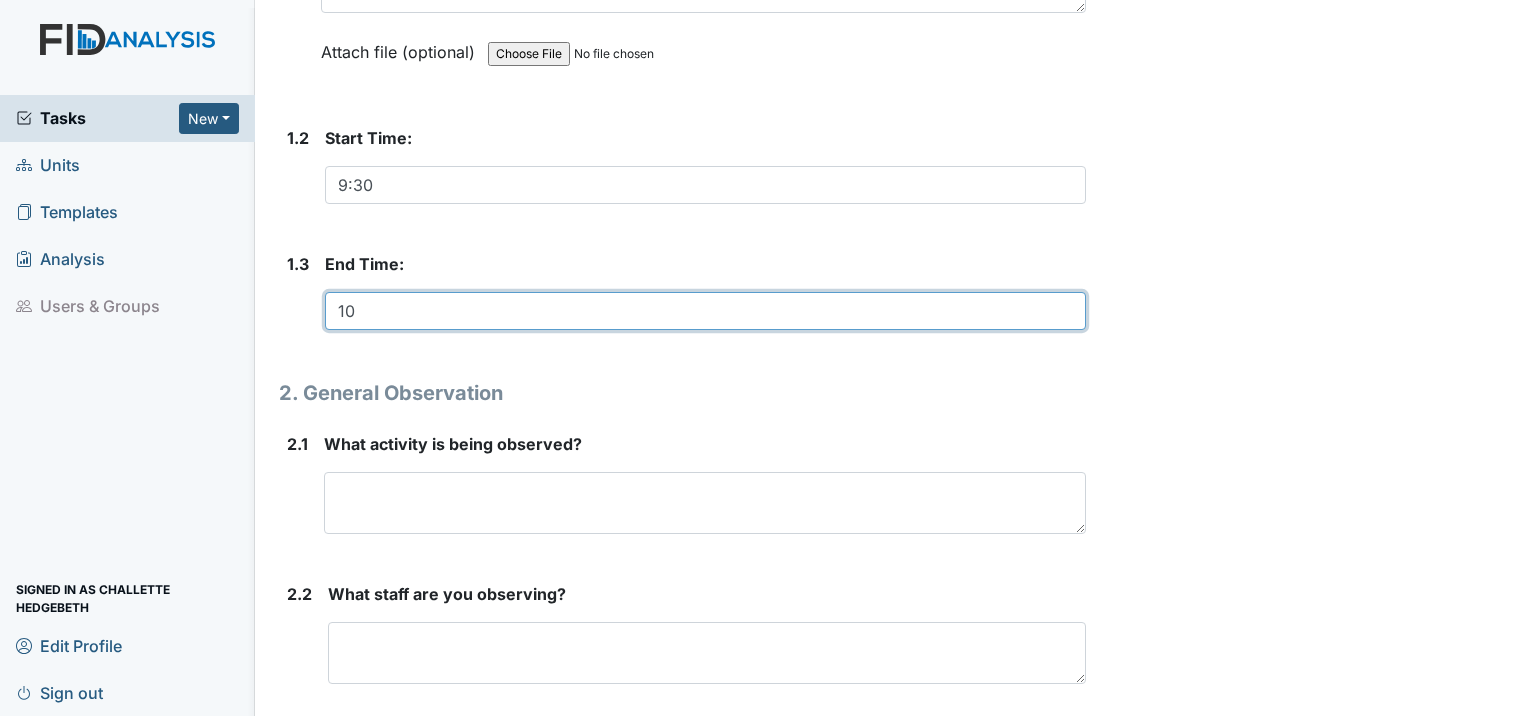 scroll, scrollTop: 500, scrollLeft: 0, axis: vertical 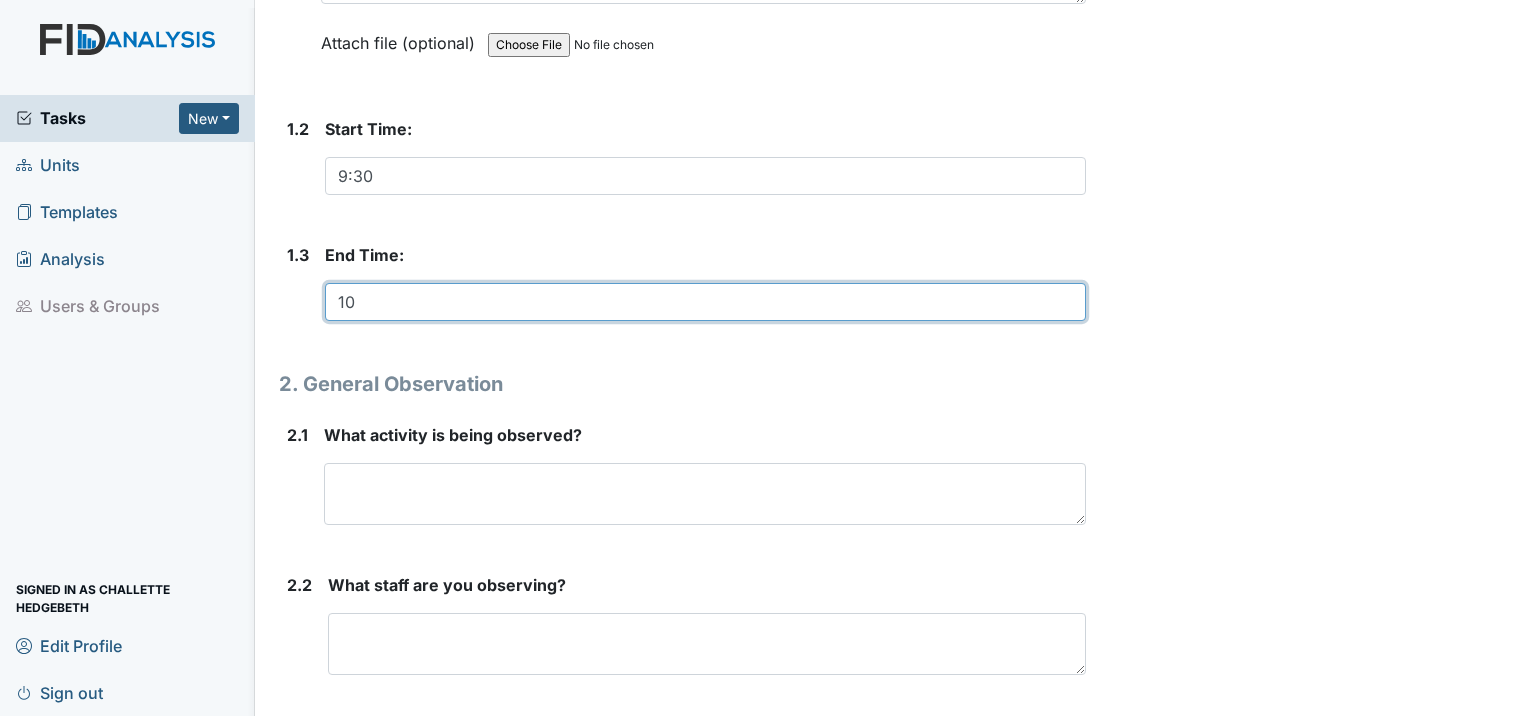 type on "10" 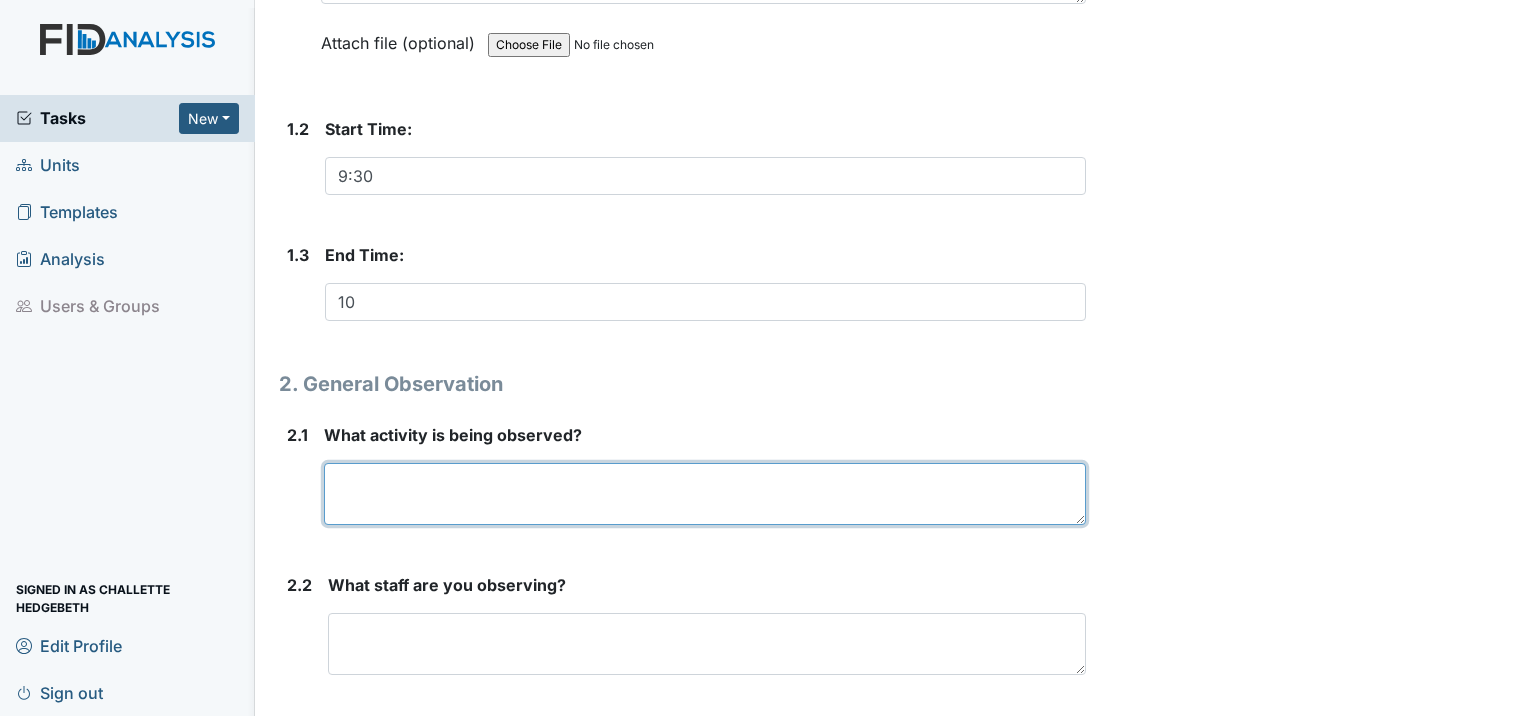 click at bounding box center [705, 494] 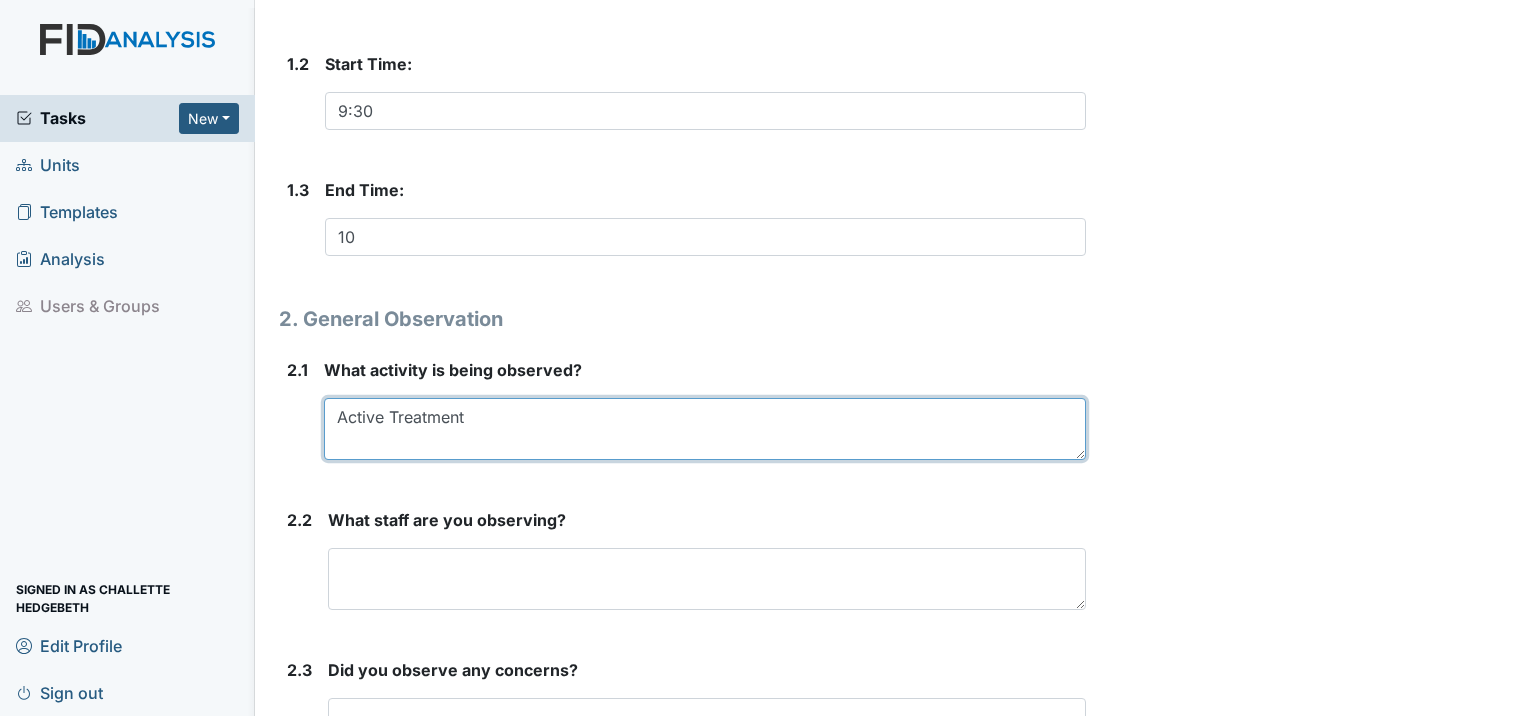 scroll, scrollTop: 600, scrollLeft: 0, axis: vertical 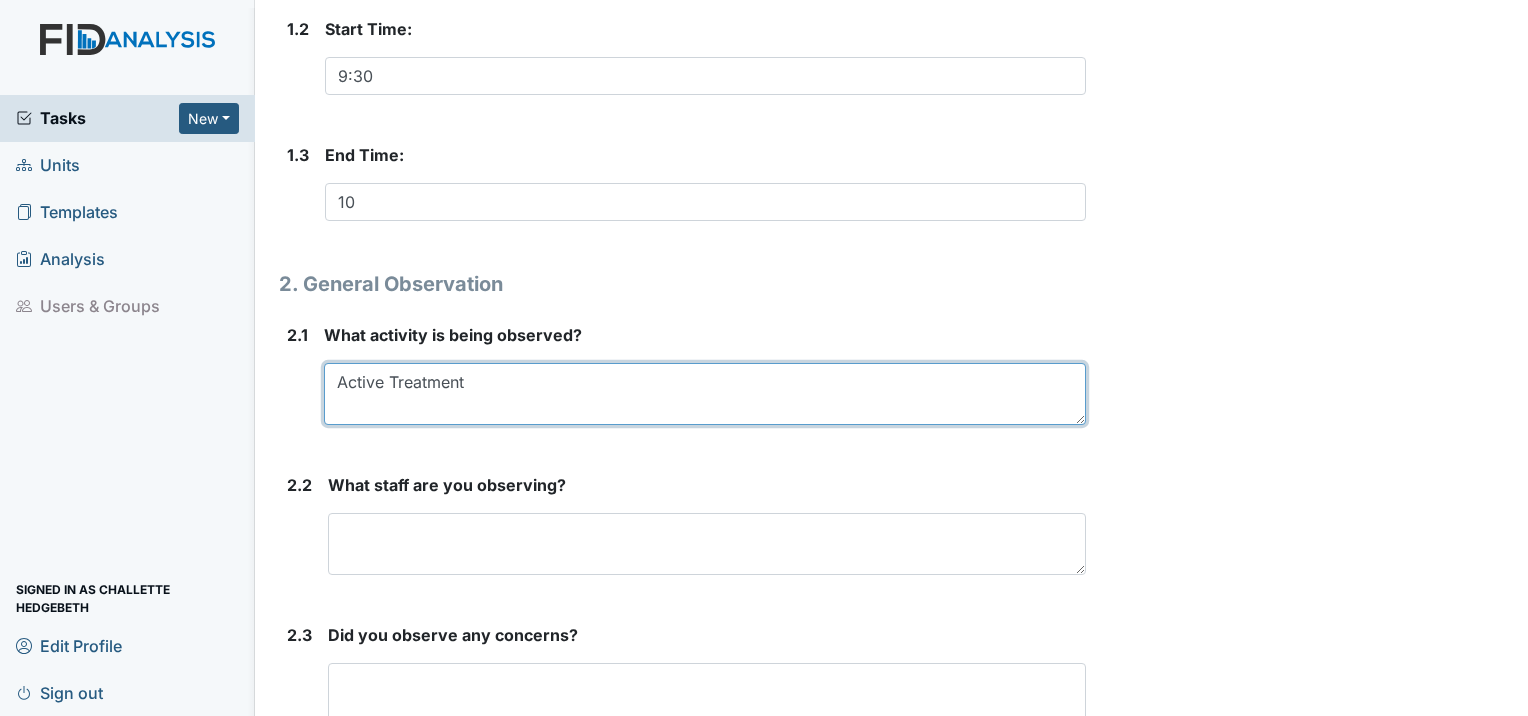 type on "Active Treatment" 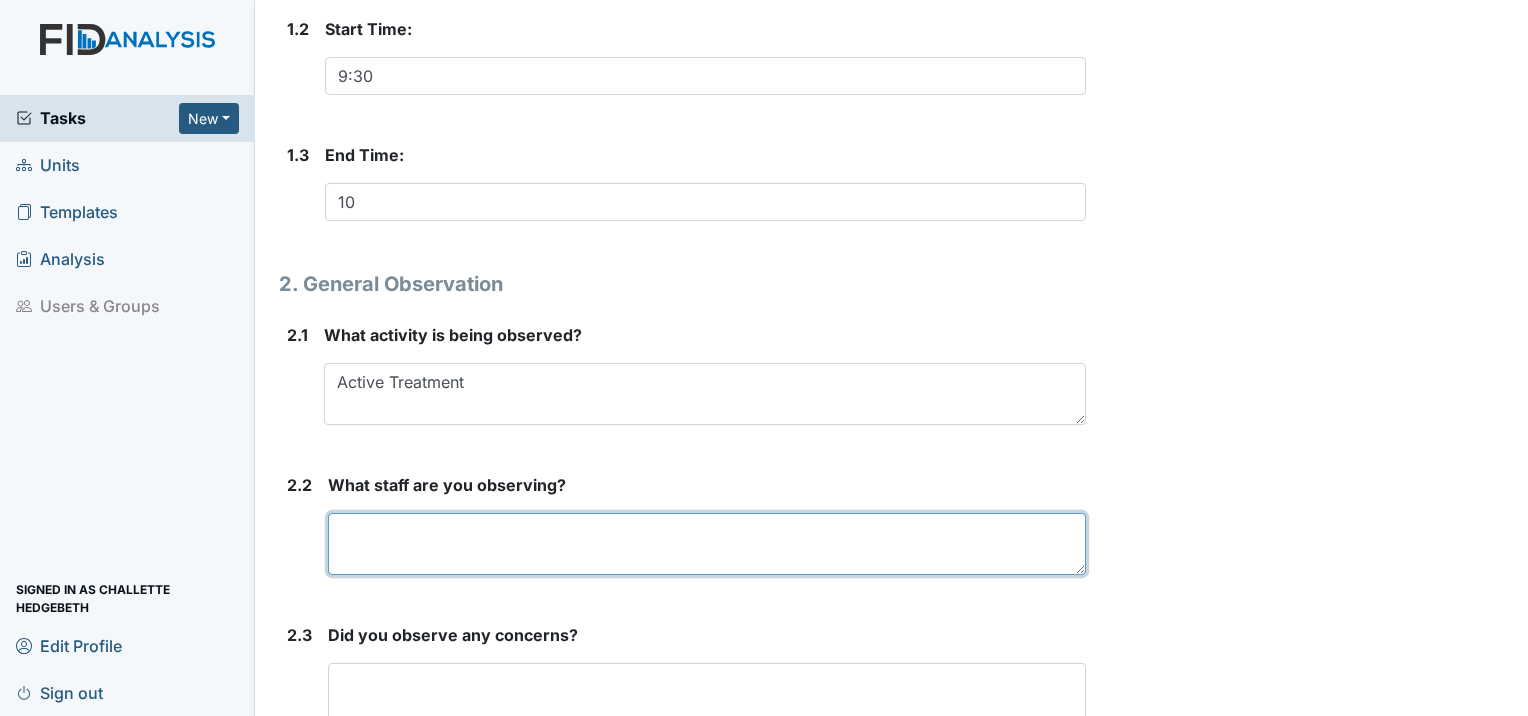 click at bounding box center [707, 544] 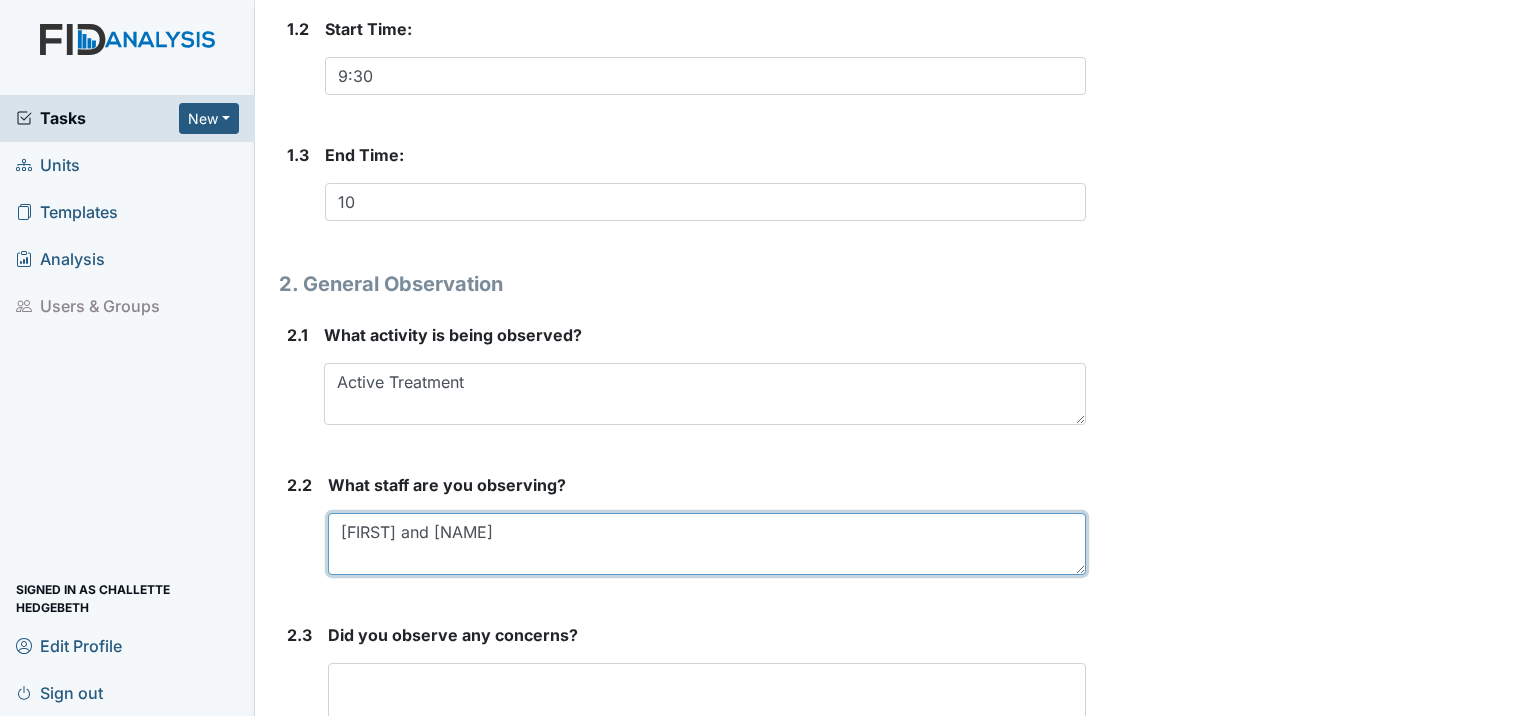 scroll, scrollTop: 708, scrollLeft: 0, axis: vertical 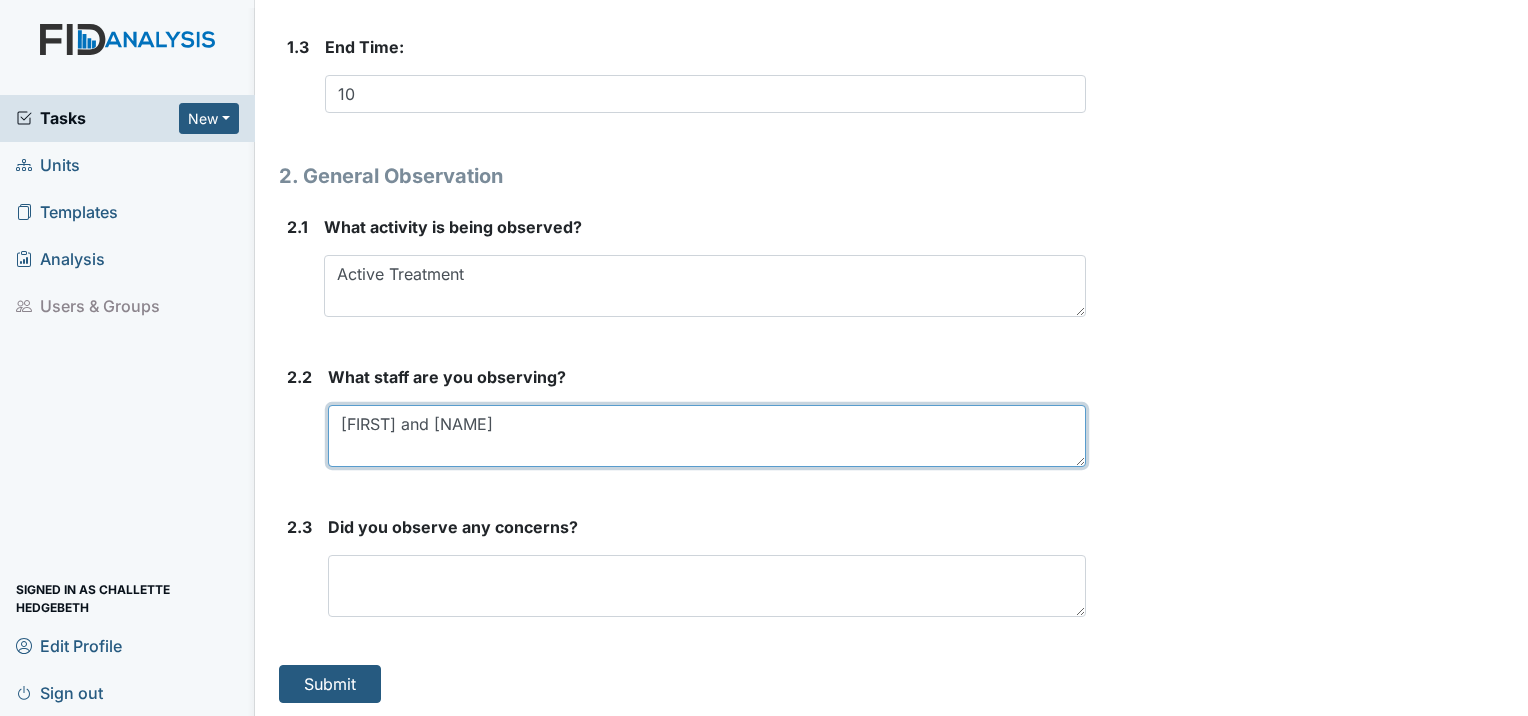 type on "Mary and Janice" 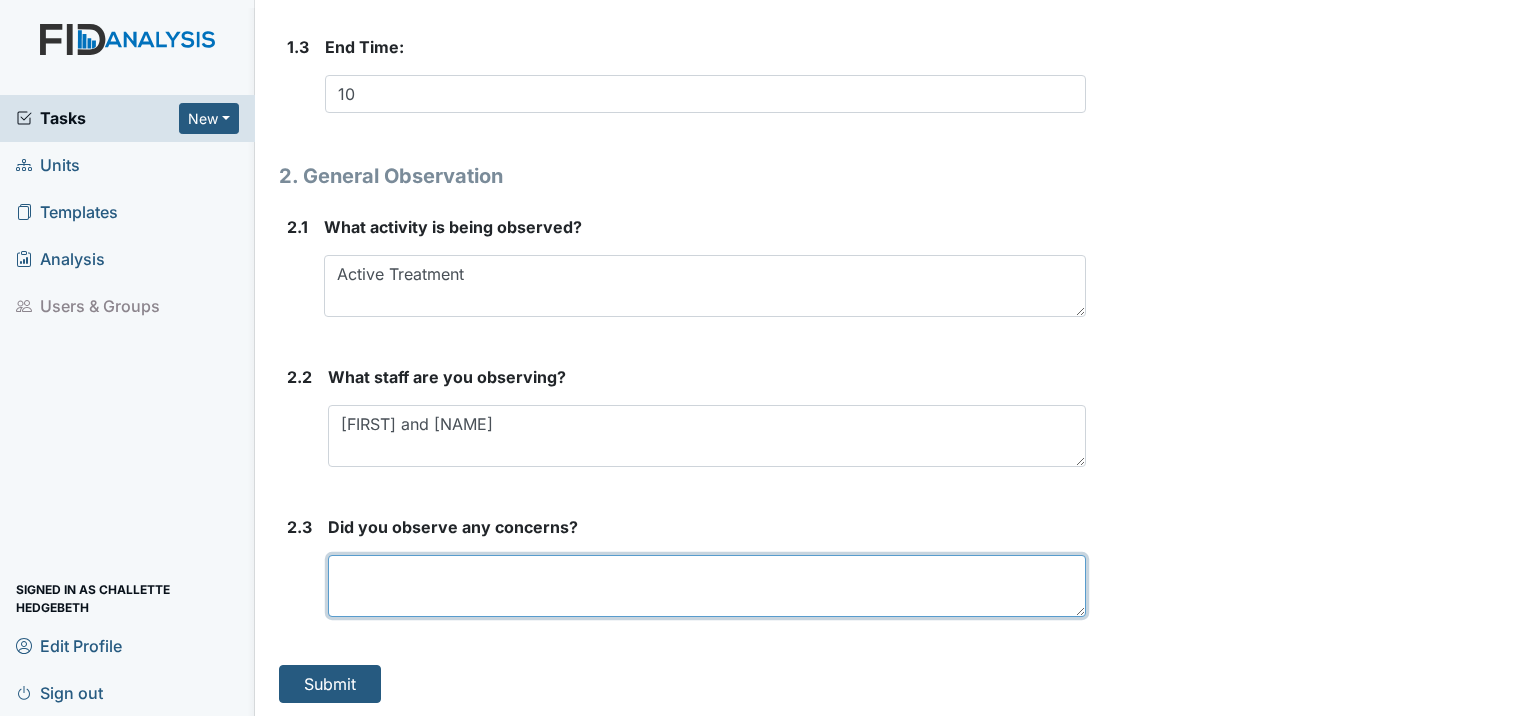 click at bounding box center [707, 586] 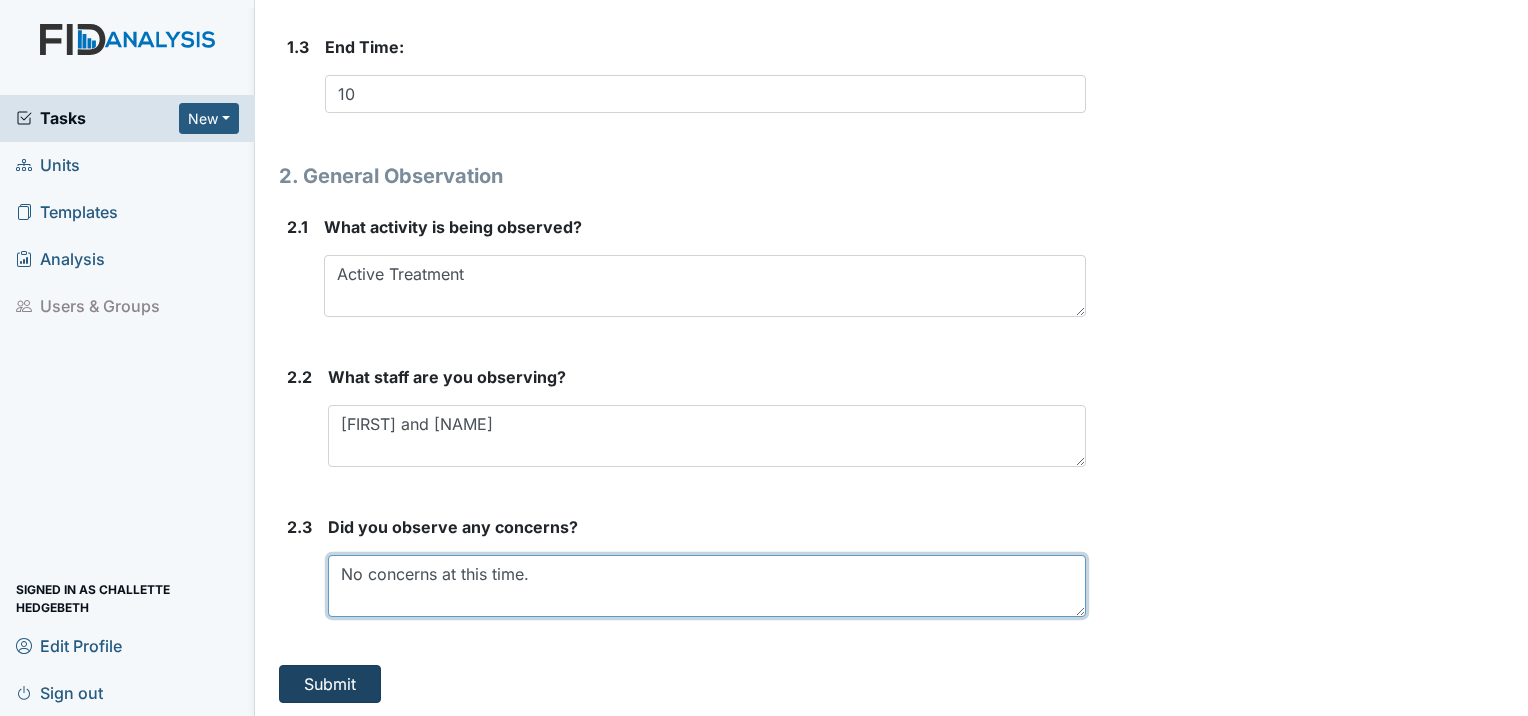 type on "No concerns at this time." 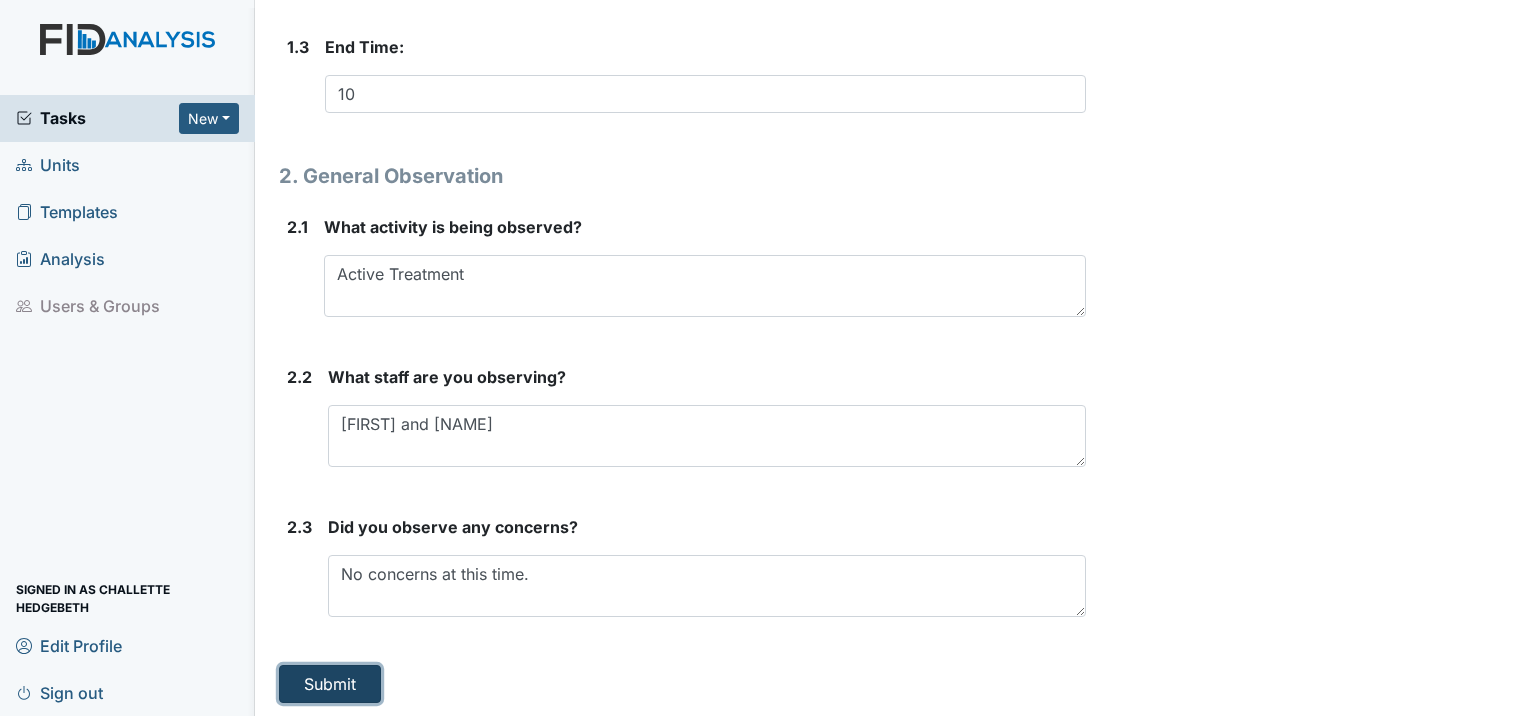 drag, startPoint x: 347, startPoint y: 672, endPoint x: 336, endPoint y: 671, distance: 11.045361 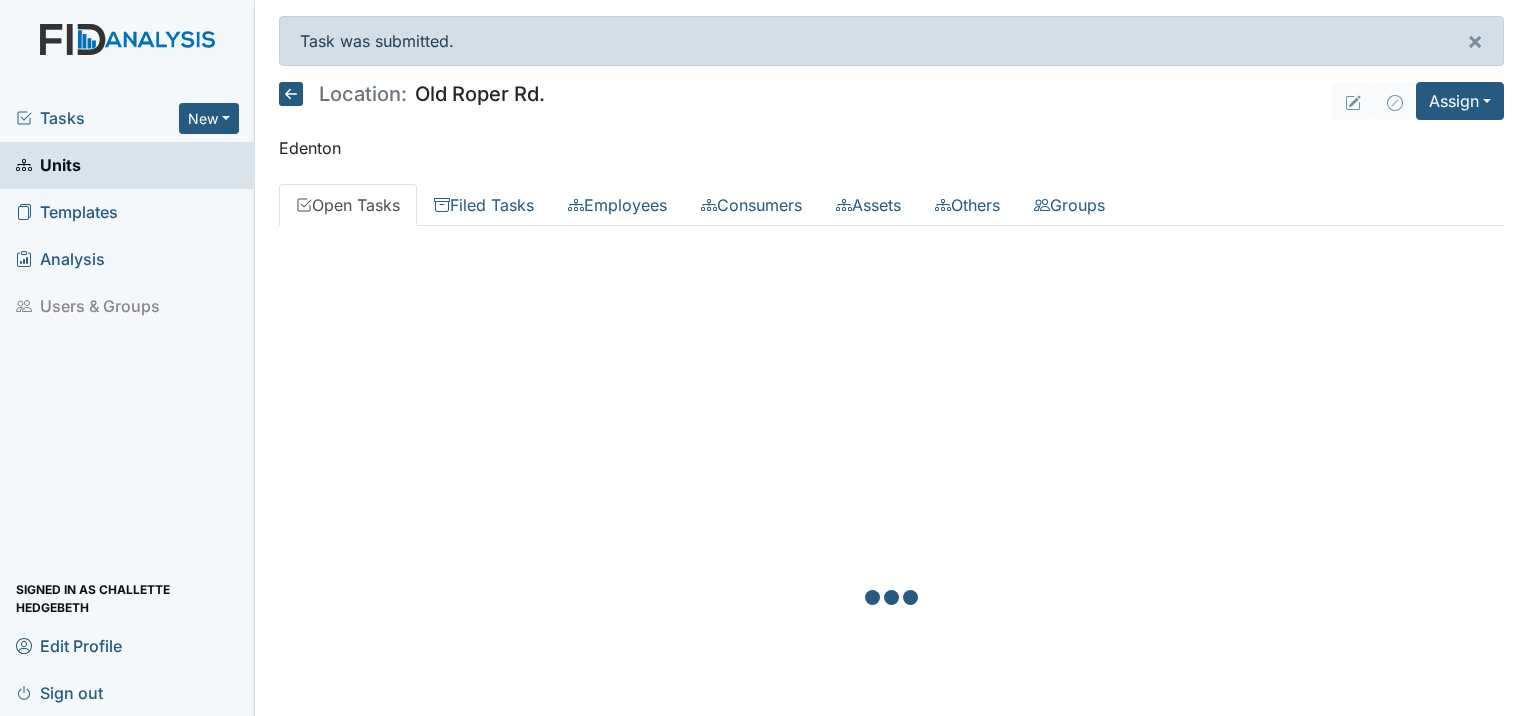 scroll, scrollTop: 0, scrollLeft: 0, axis: both 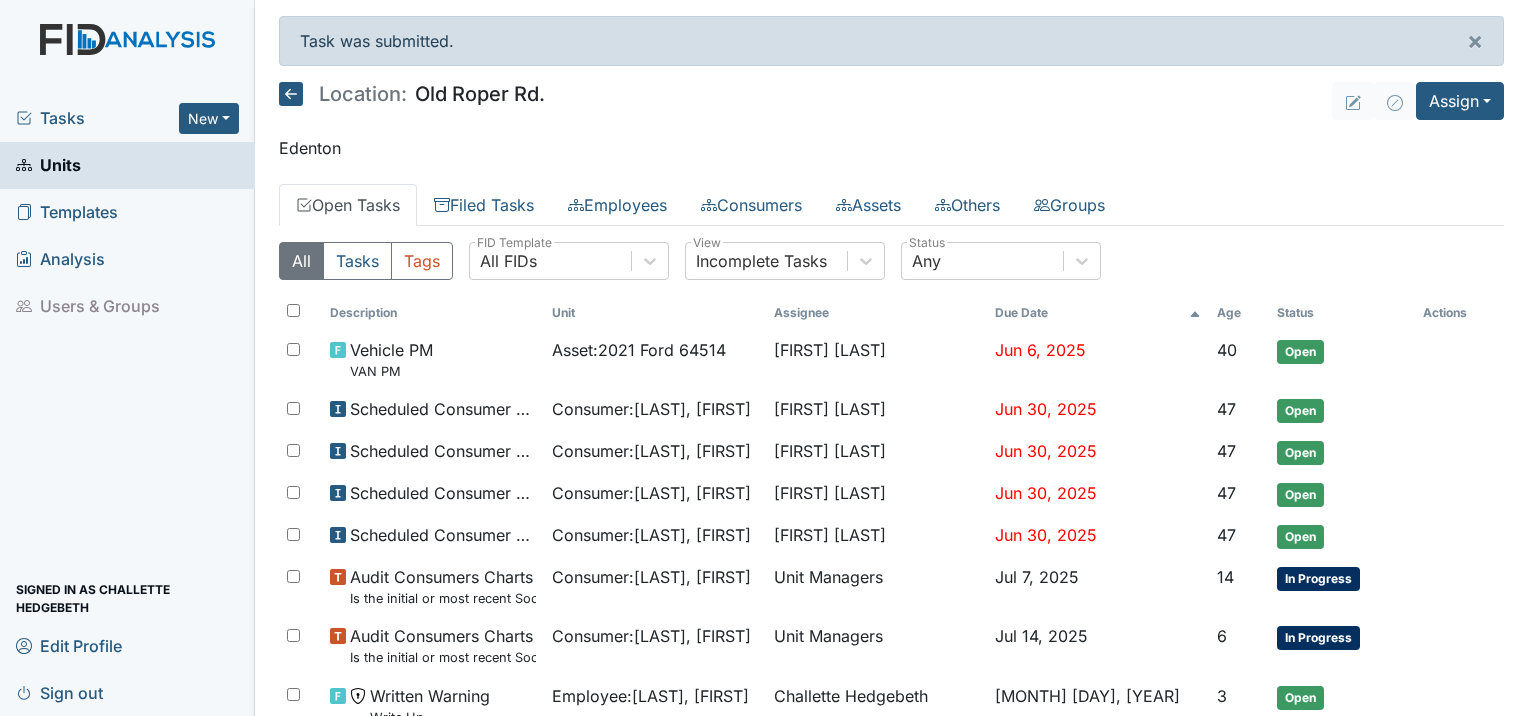 click at bounding box center [291, 94] 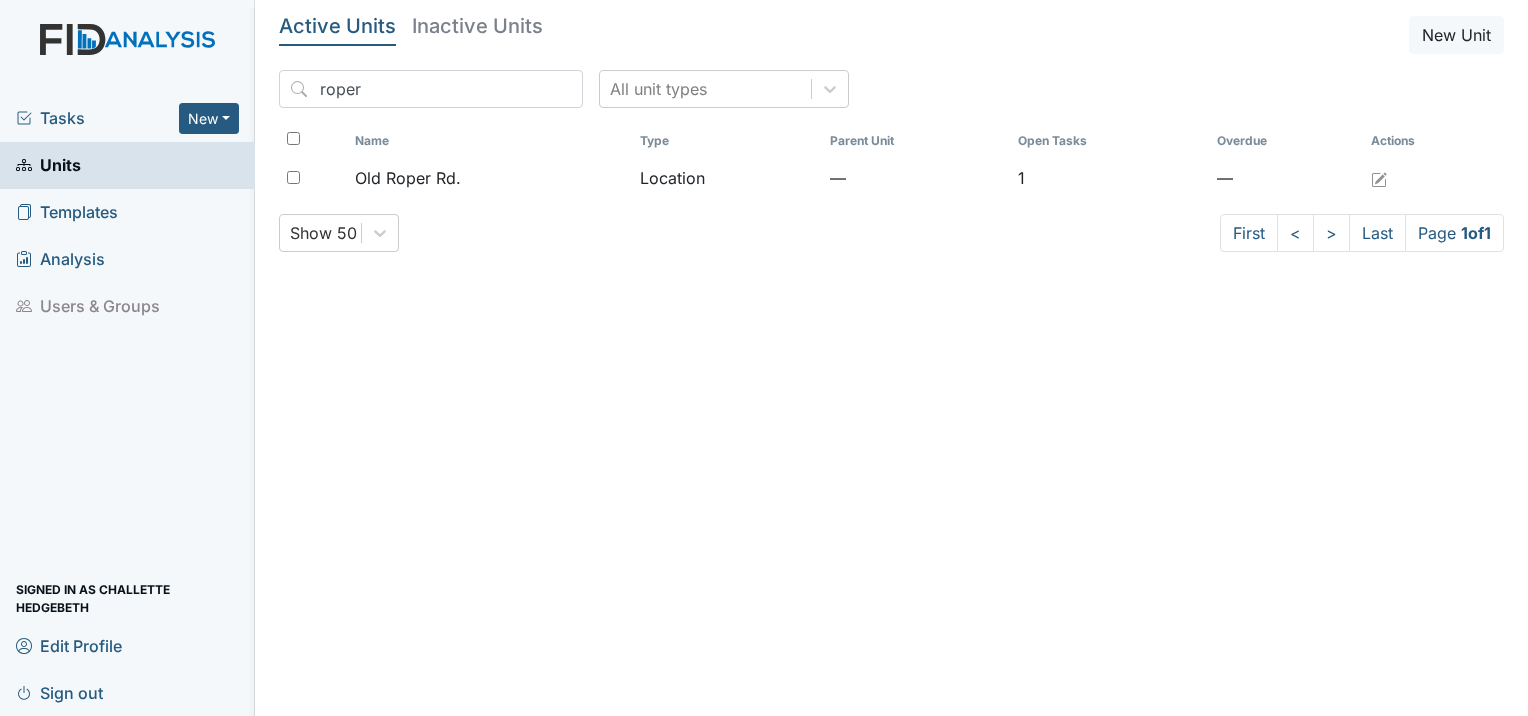 scroll, scrollTop: 0, scrollLeft: 0, axis: both 